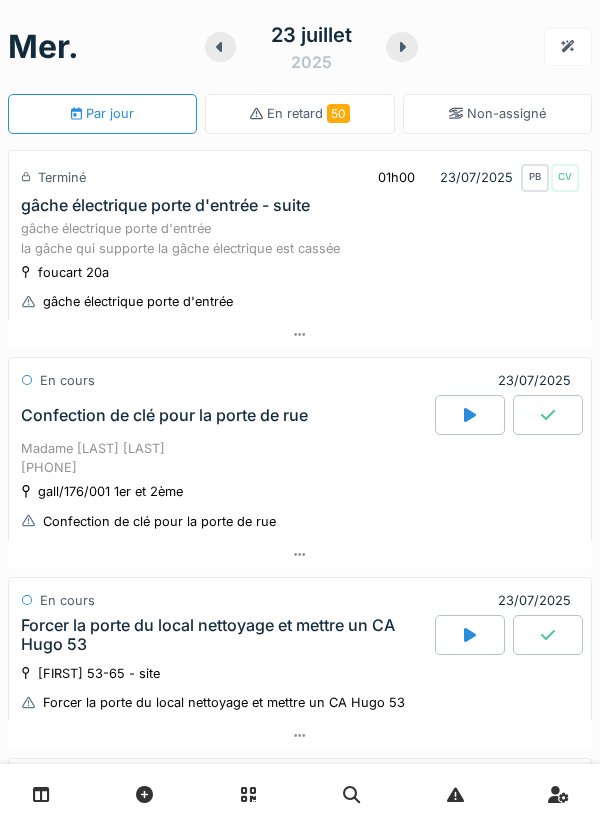 scroll, scrollTop: 0, scrollLeft: 0, axis: both 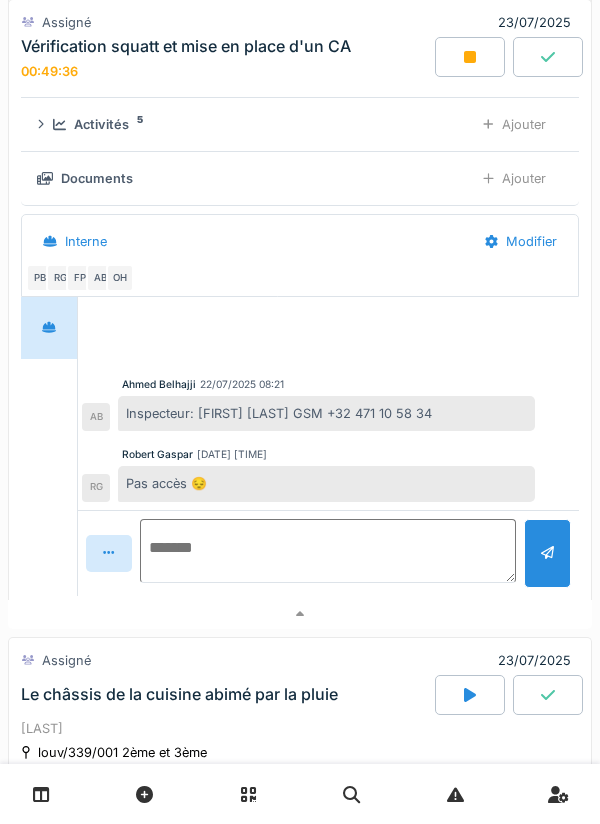 click at bounding box center [328, 551] 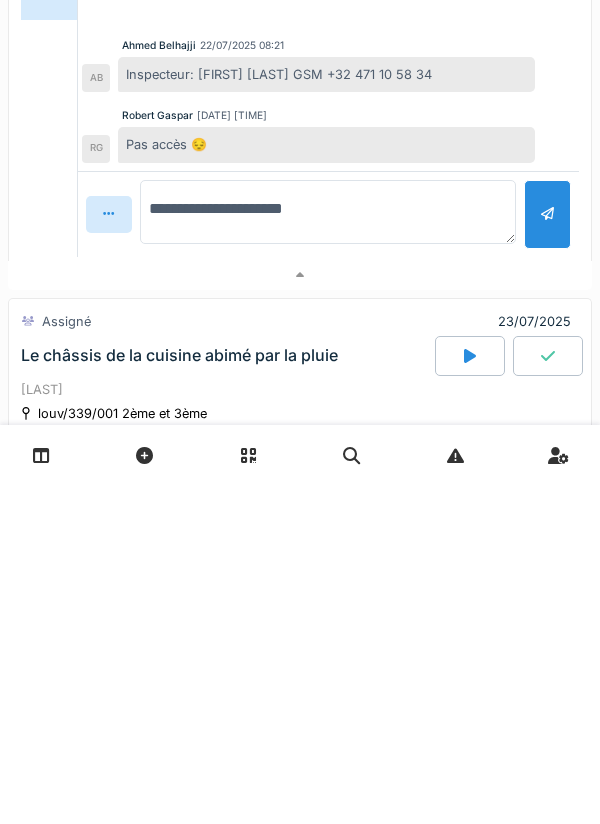 type on "**********" 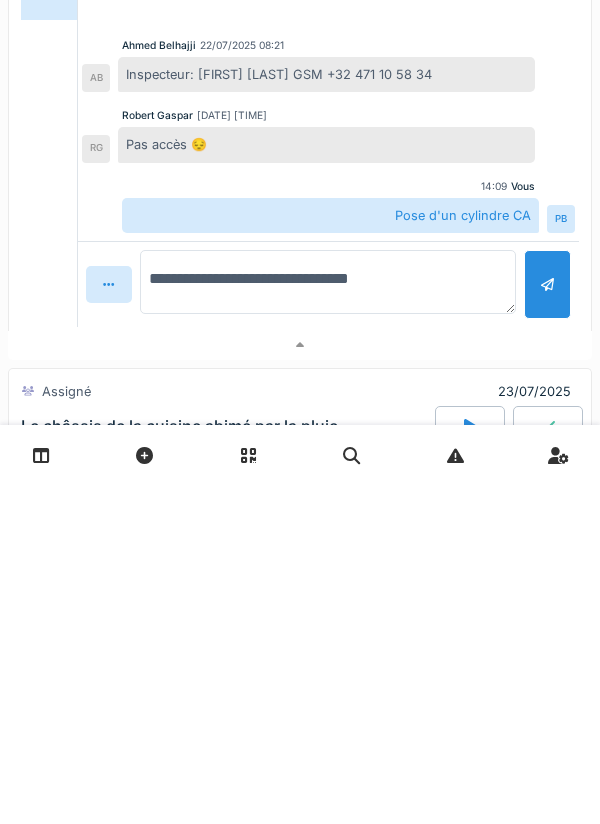 type on "**********" 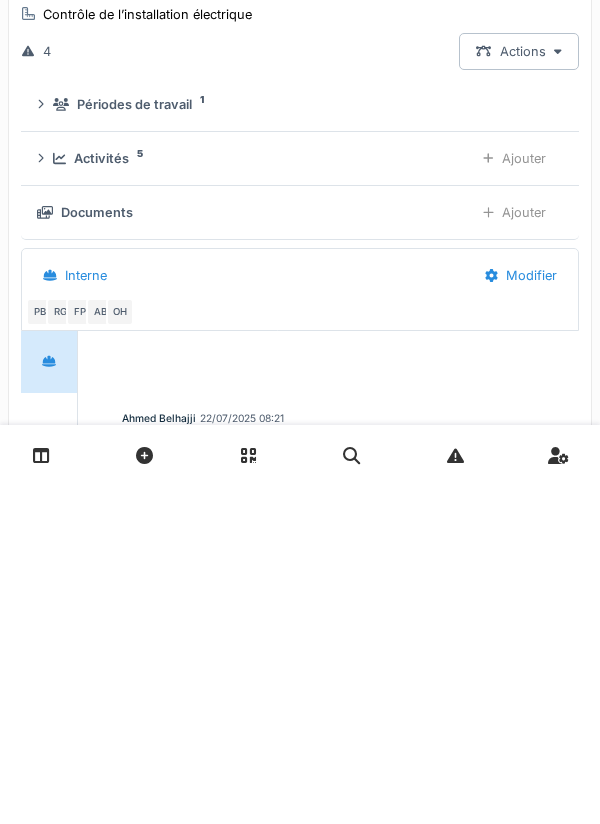 scroll, scrollTop: 979, scrollLeft: 0, axis: vertical 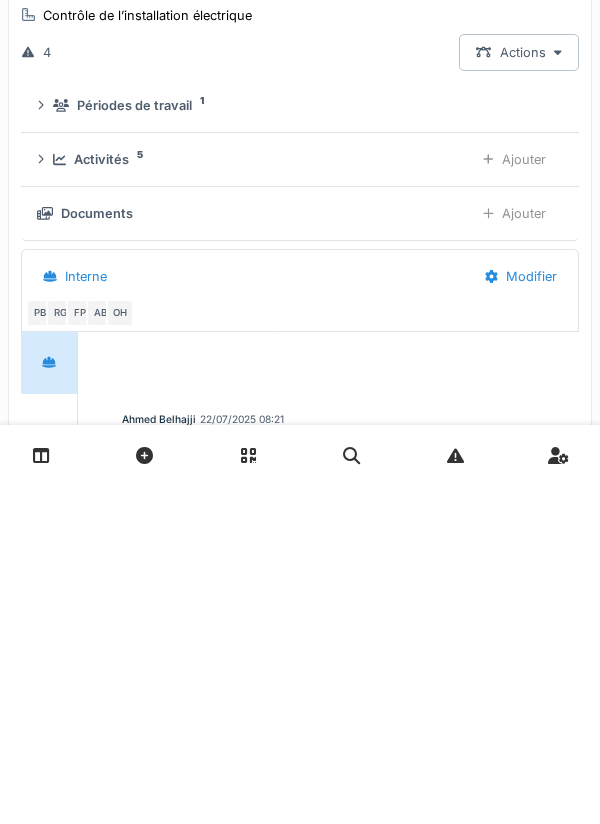click on "Ajouter" at bounding box center (514, 498) 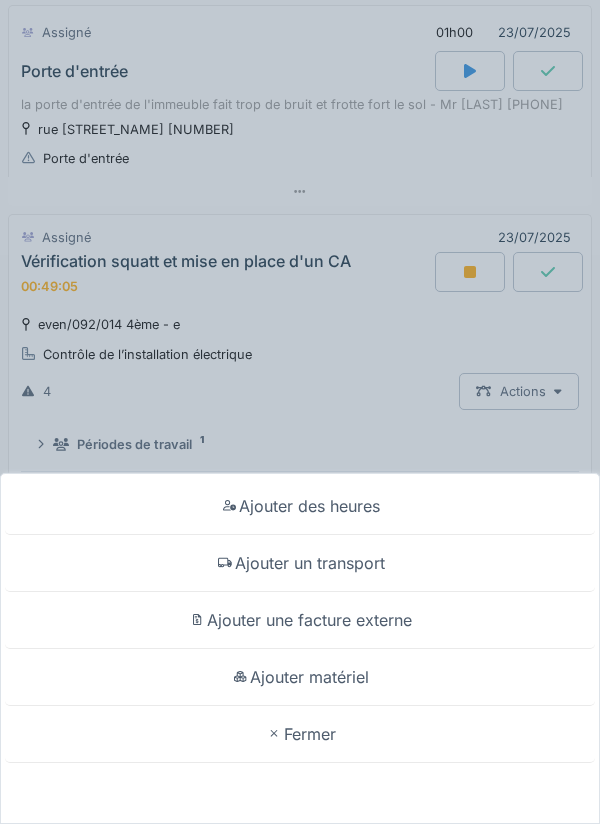 click on "Ajouter matériel" at bounding box center (300, 677) 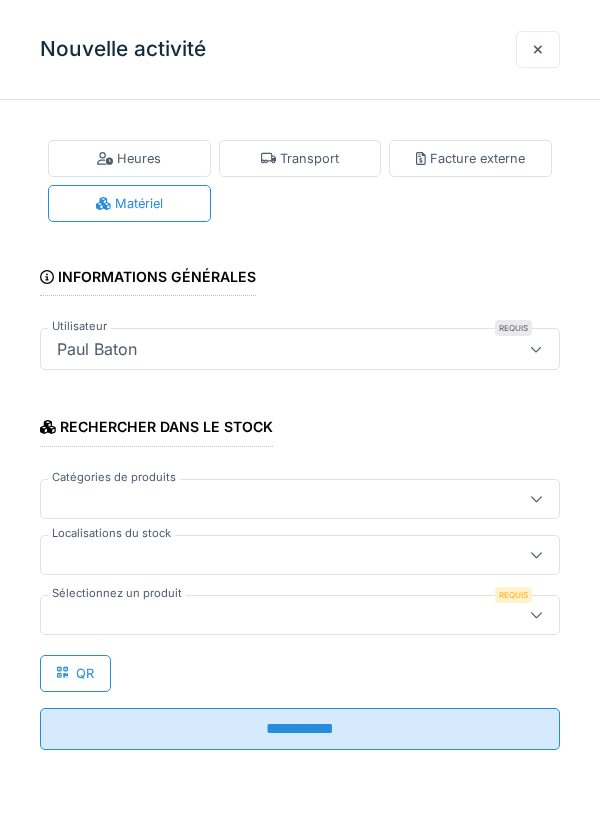 click at bounding box center (274, 555) 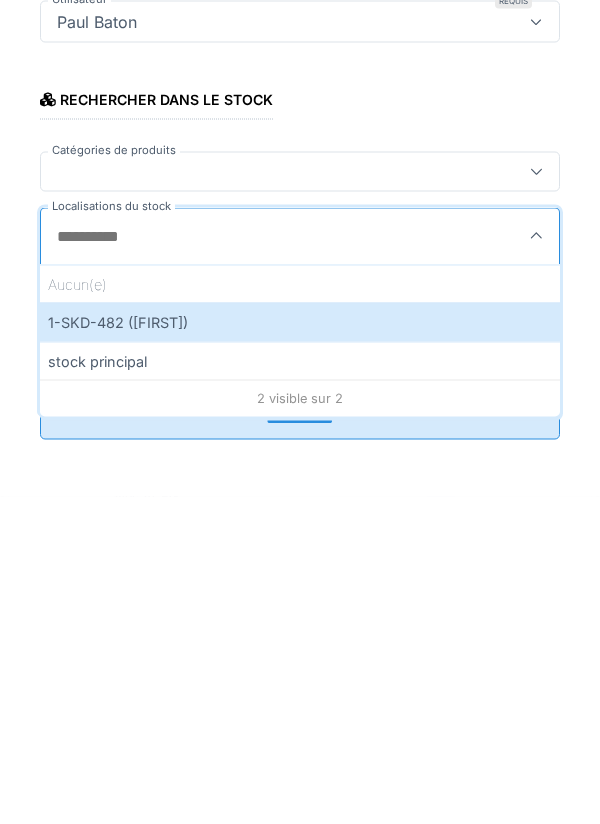 click on "1-SKD-482 (PAUL)" at bounding box center [300, 649] 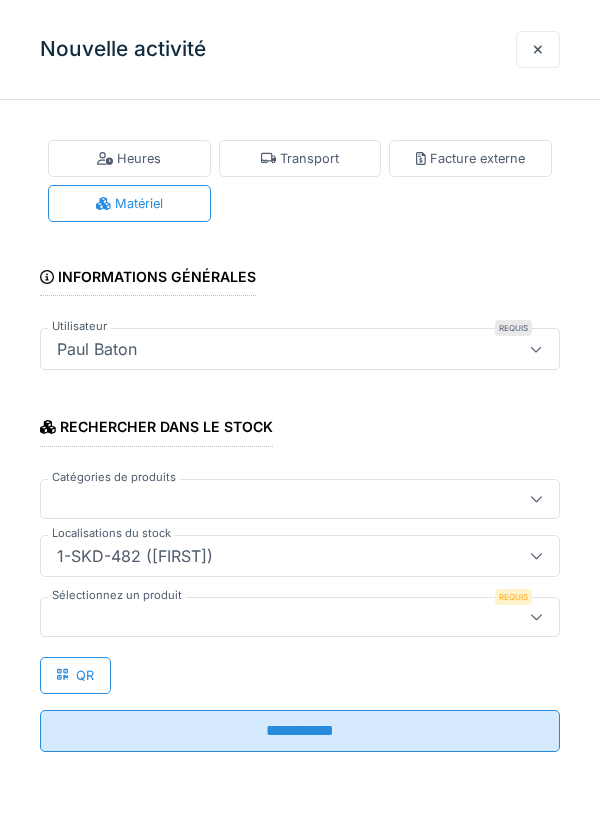 click at bounding box center (274, 617) 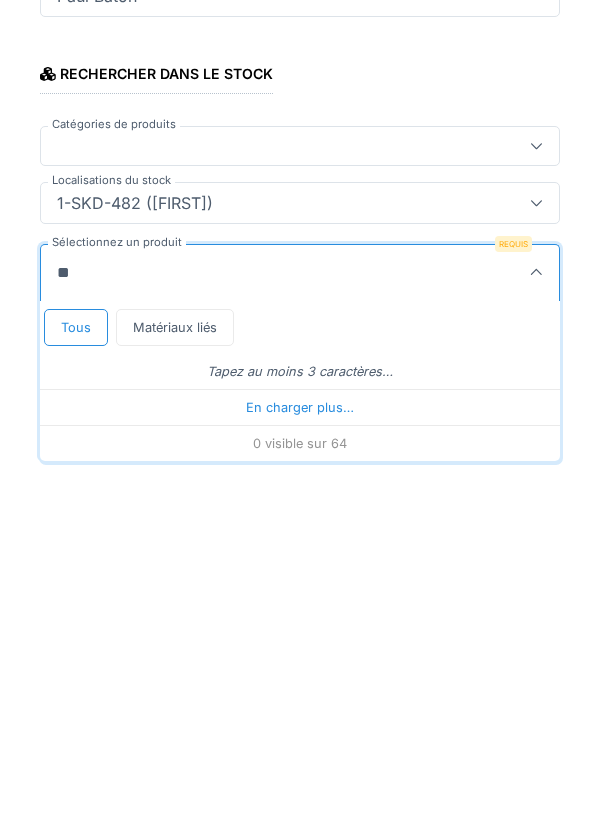 type on "***" 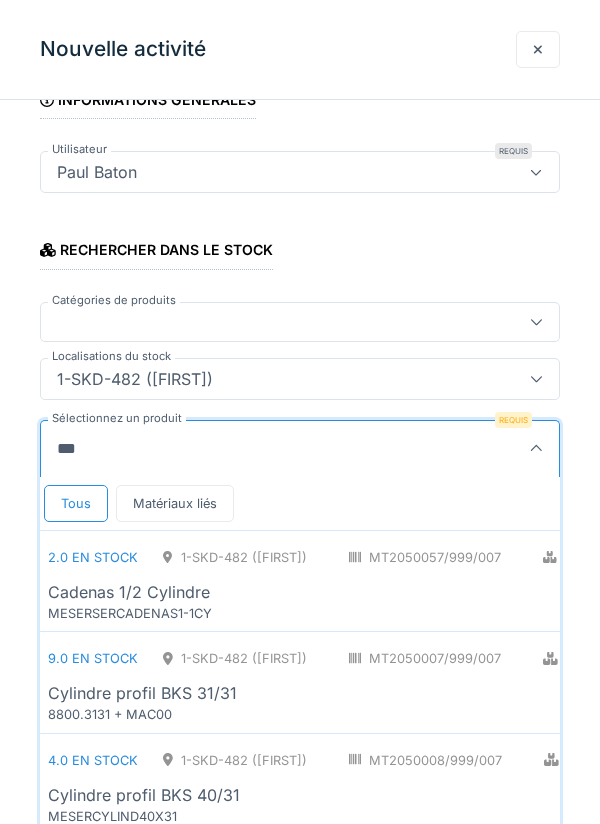 scroll, scrollTop: 197, scrollLeft: 0, axis: vertical 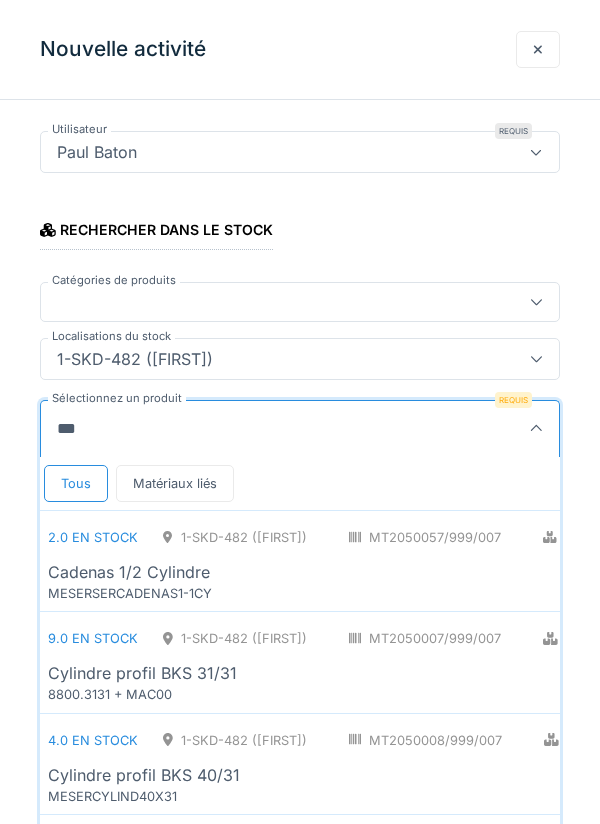 click on "Cylindre profil BKS CA" at bounding box center [443, 977] 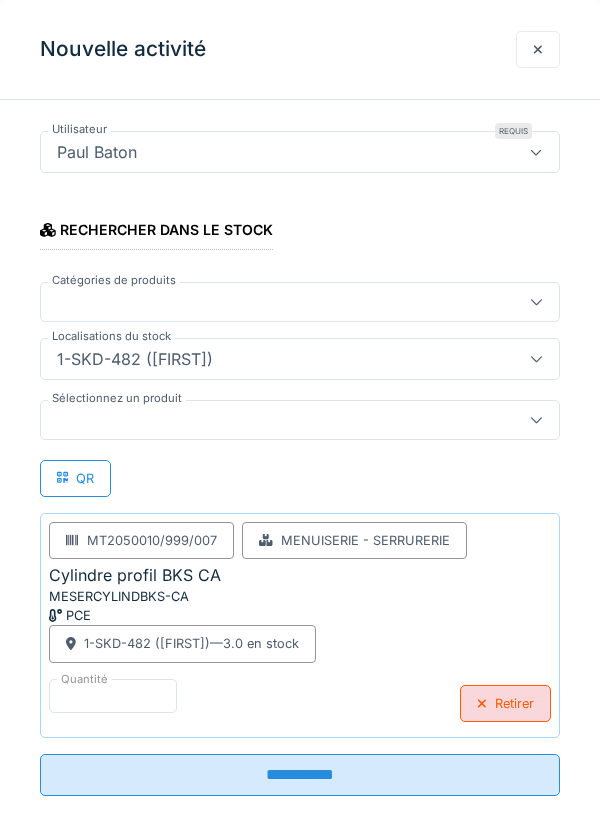click on "**********" at bounding box center (300, 775) 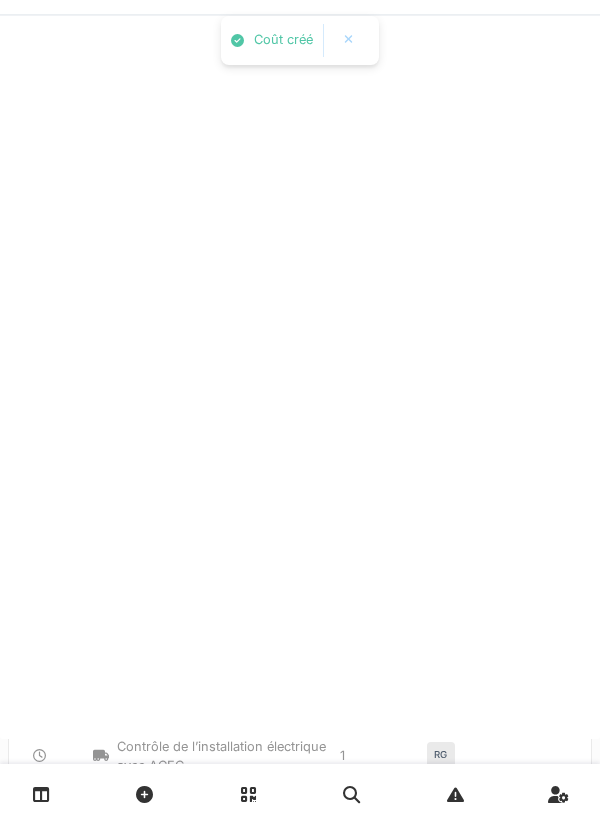 scroll, scrollTop: 0, scrollLeft: 0, axis: both 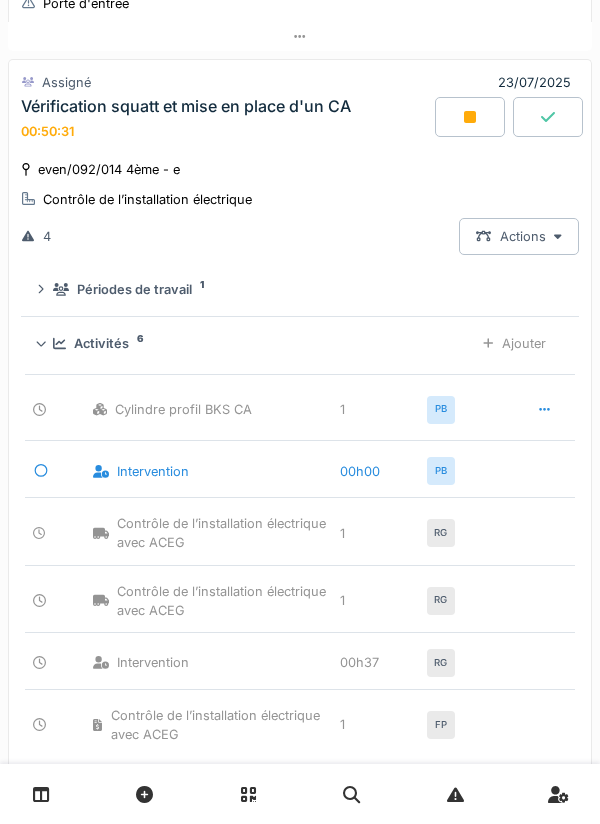 click 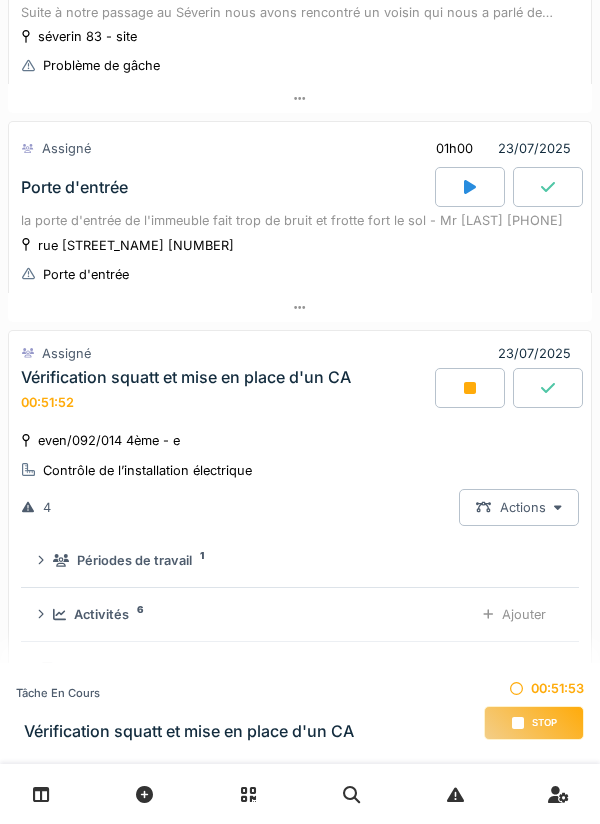 scroll, scrollTop: 0, scrollLeft: 0, axis: both 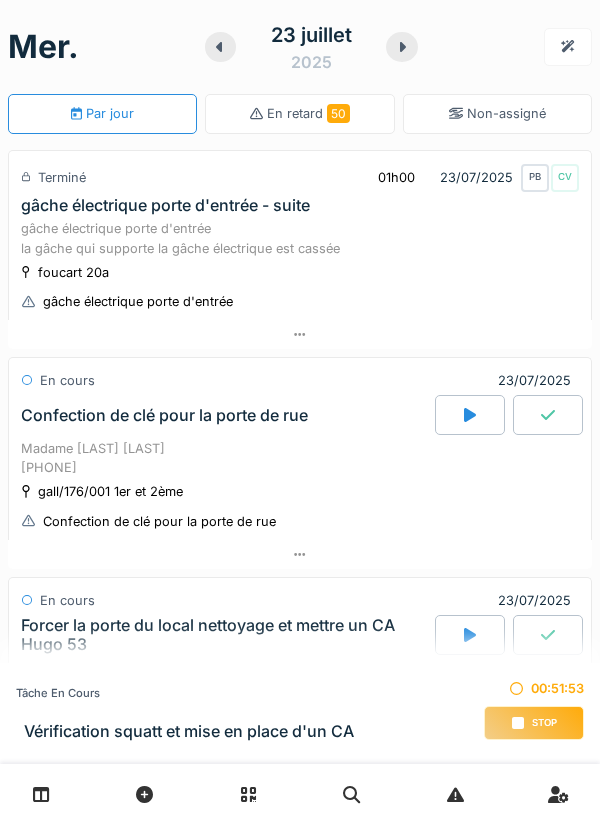 click 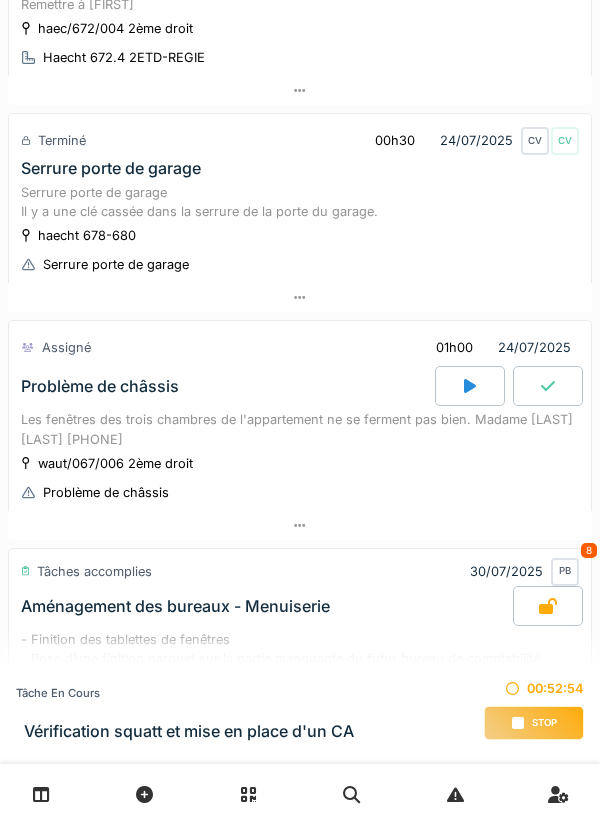 scroll, scrollTop: 463, scrollLeft: 0, axis: vertical 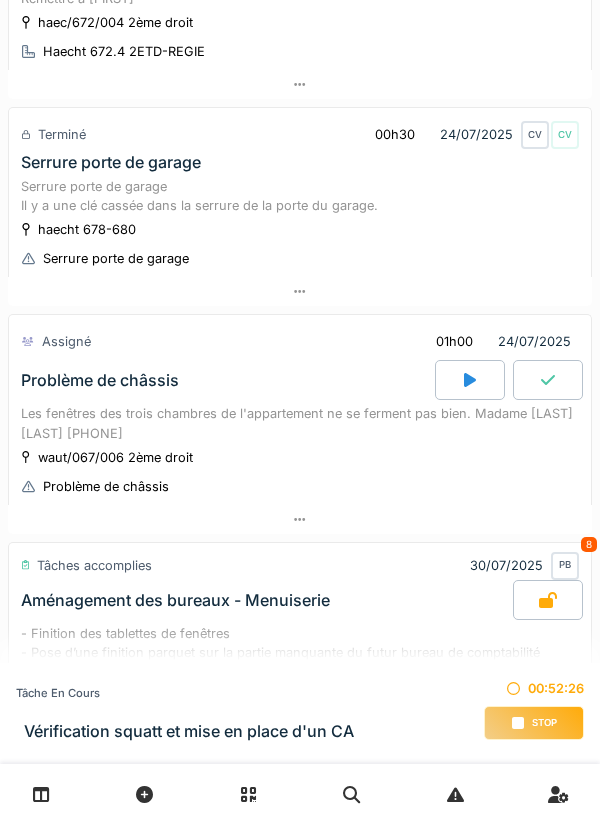 click on "Stop" at bounding box center (534, 723) 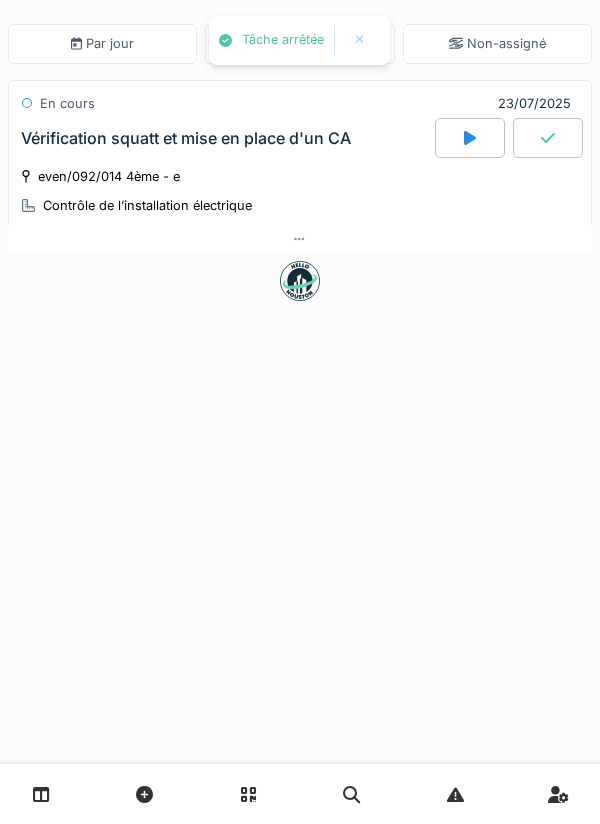 scroll, scrollTop: 0, scrollLeft: 0, axis: both 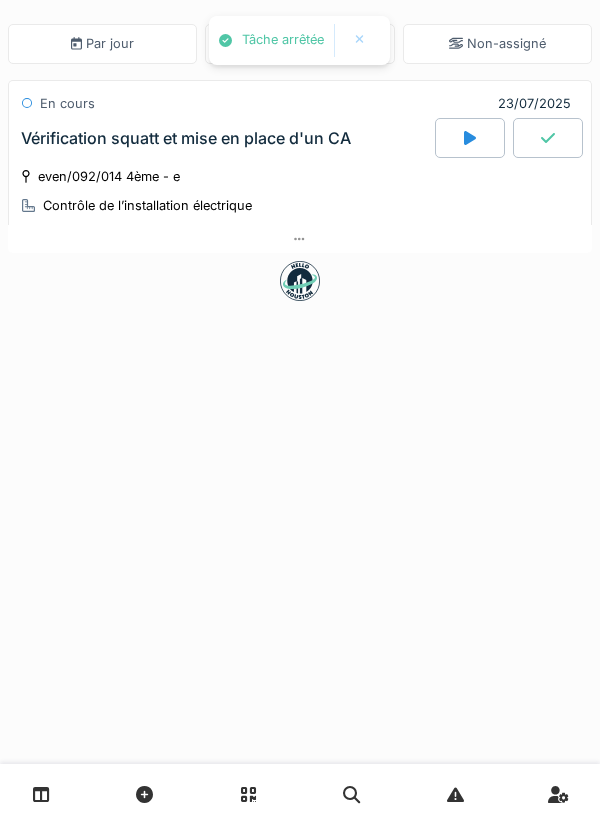click on "Vérification squatt et mise en place d'un CA" at bounding box center (226, 138) 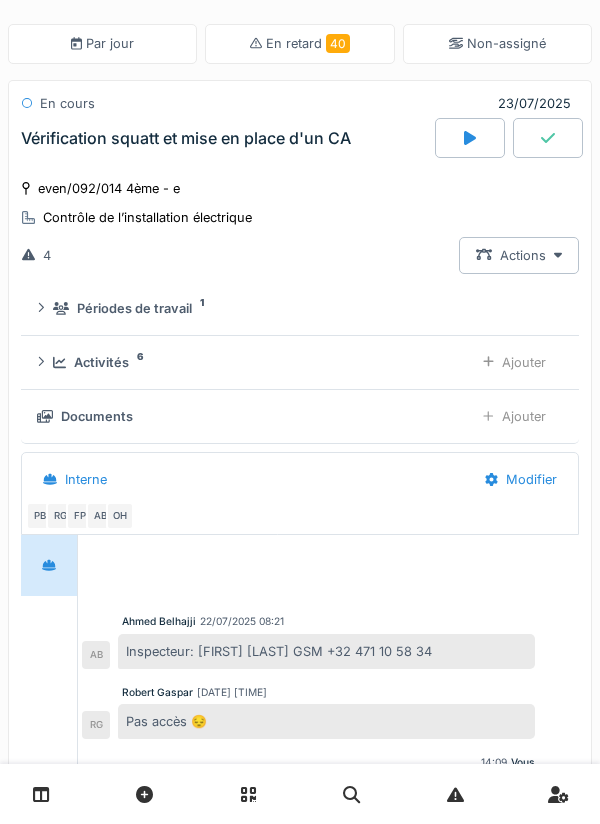 click on "Activités 6" at bounding box center (255, 362) 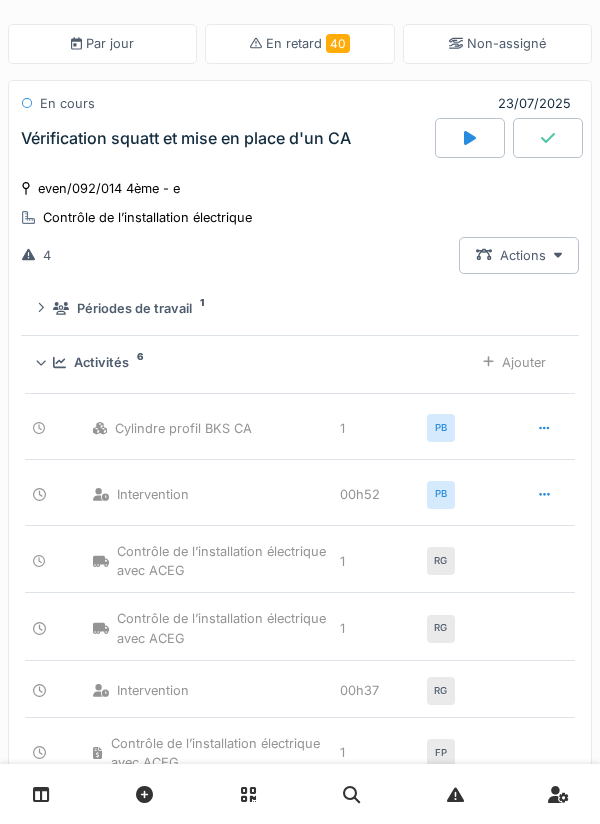 click on "Ajouter" at bounding box center (514, 362) 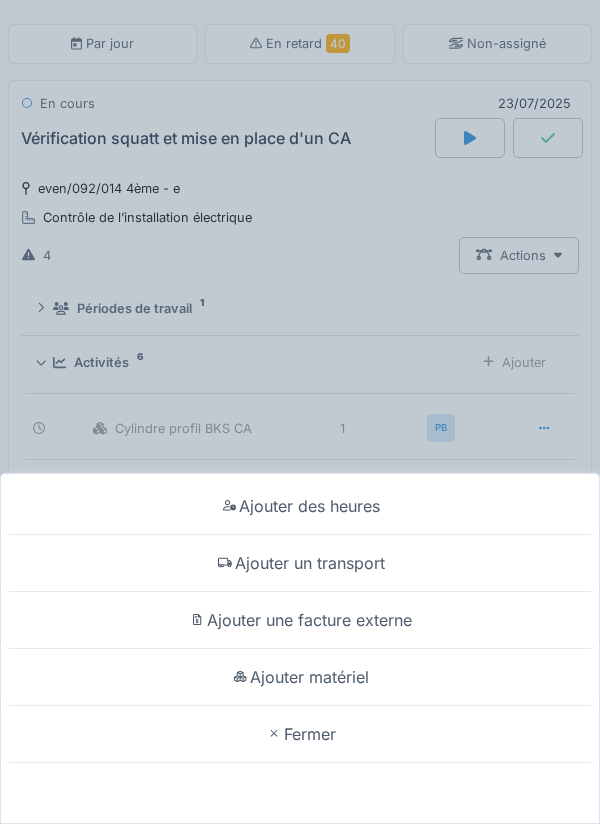 click on "Ajouter un transport" at bounding box center (300, 563) 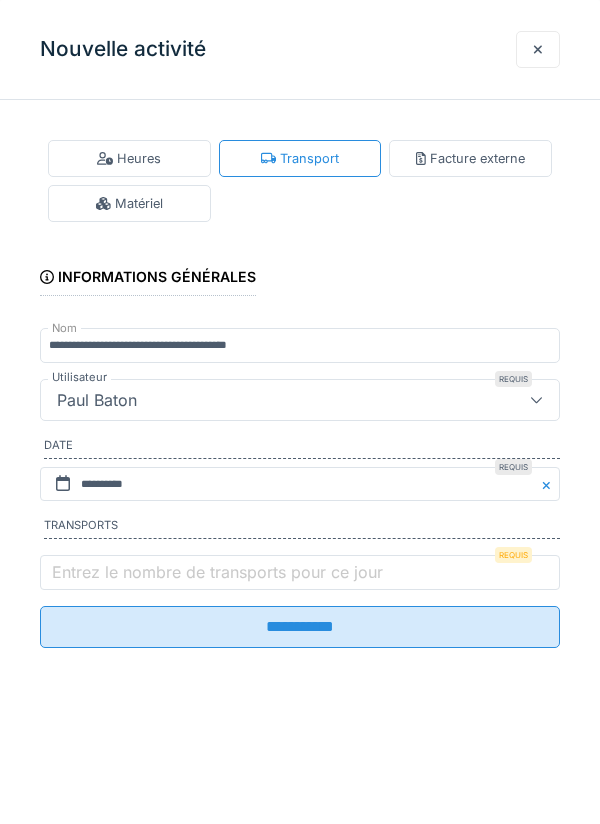 click on "Entrez le nombre de transports pour ce jour" at bounding box center (217, 572) 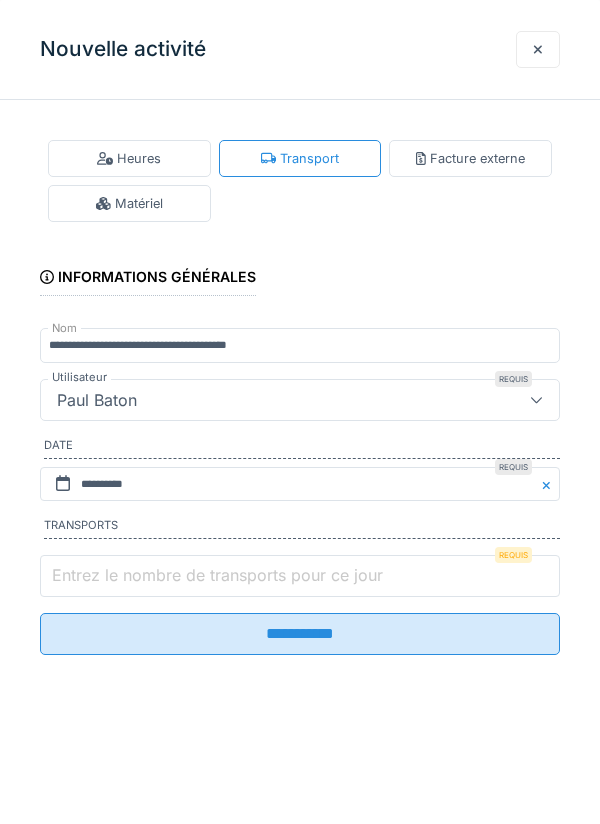 click on "Entrez le nombre de transports pour ce jour" at bounding box center (300, 576) 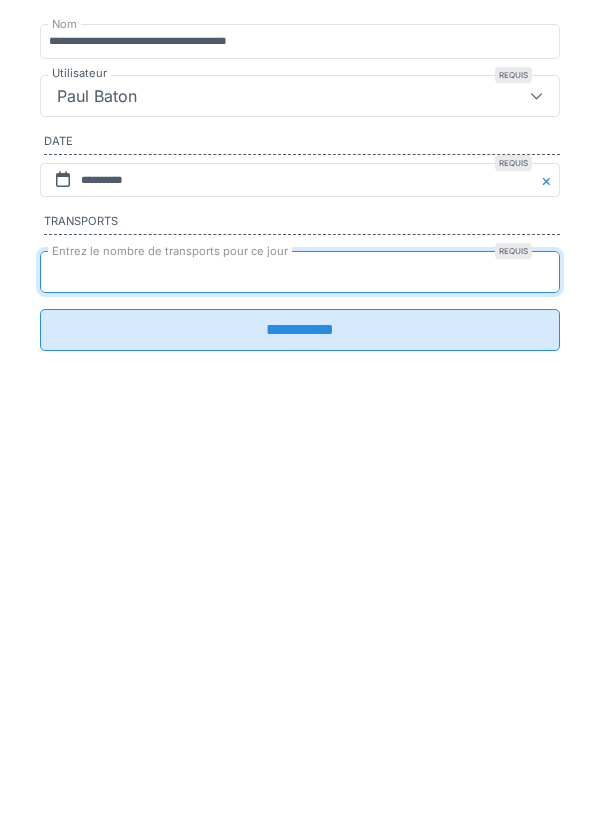 type on "*" 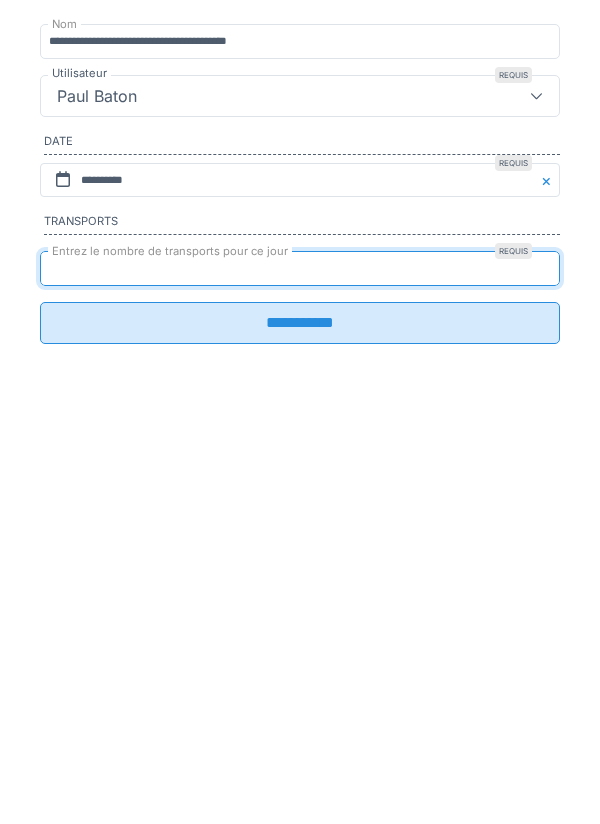 click on "**********" at bounding box center (300, 627) 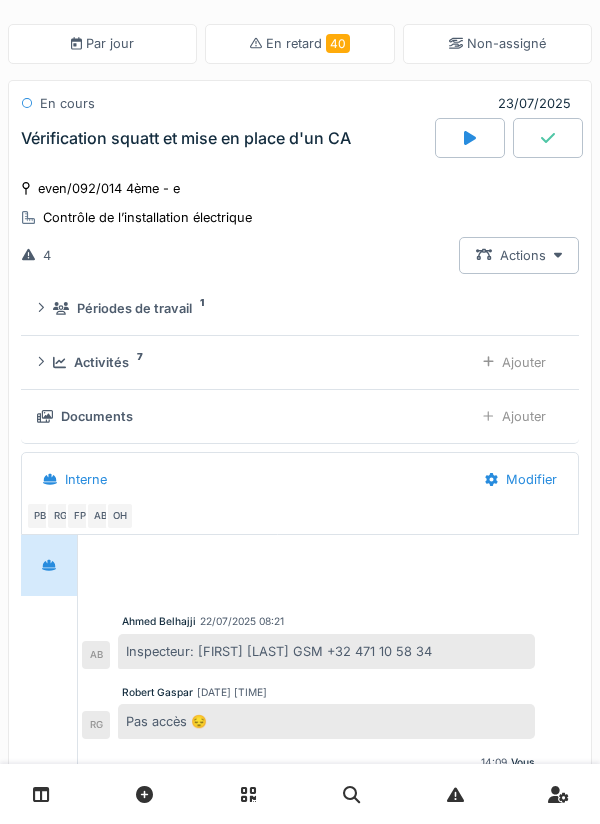 click at bounding box center (548, 138) 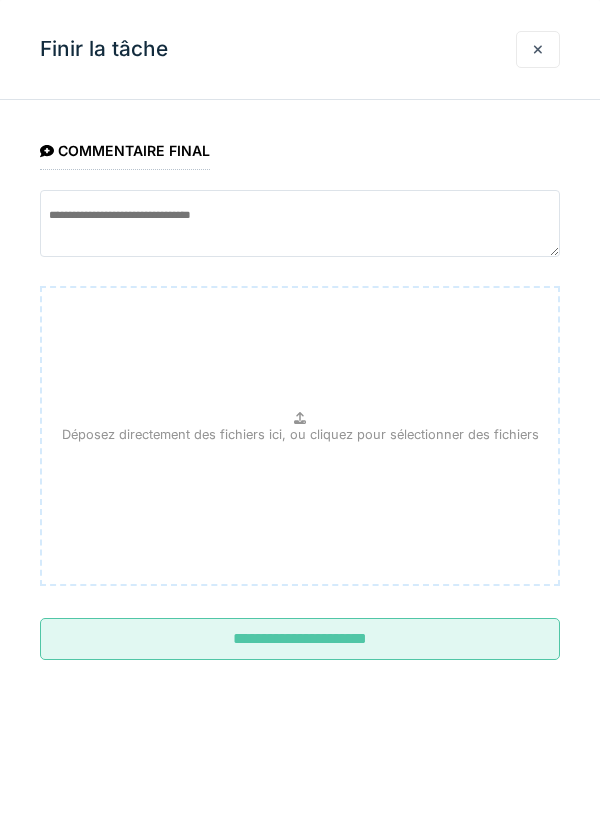 click on "**********" at bounding box center (300, 639) 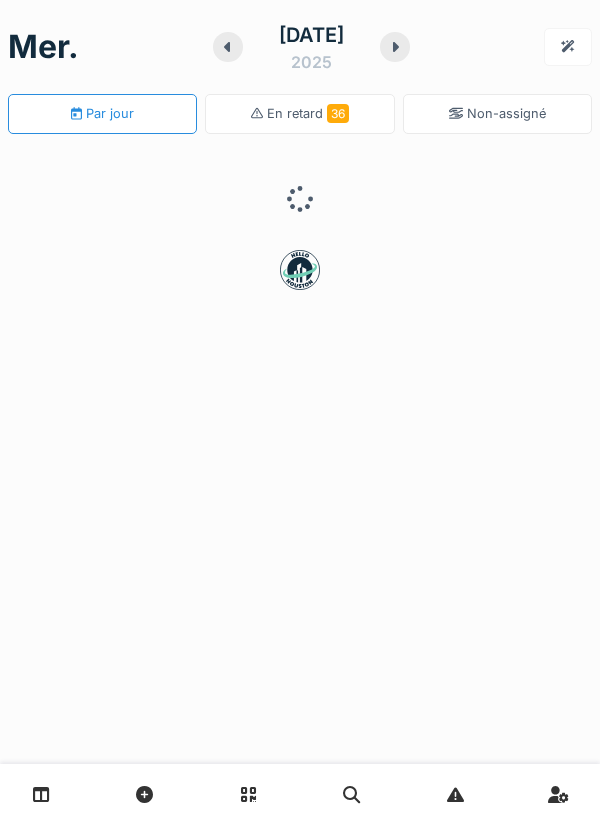 scroll, scrollTop: 0, scrollLeft: 0, axis: both 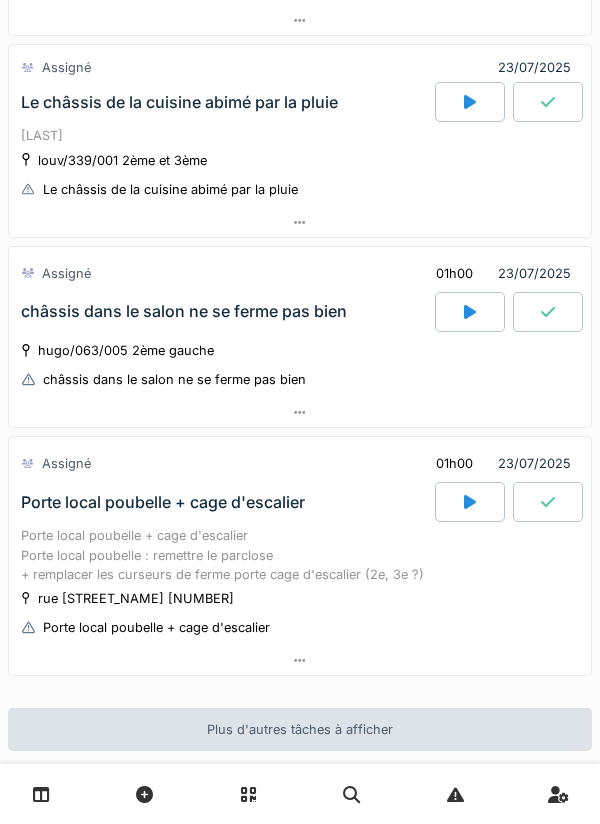 click 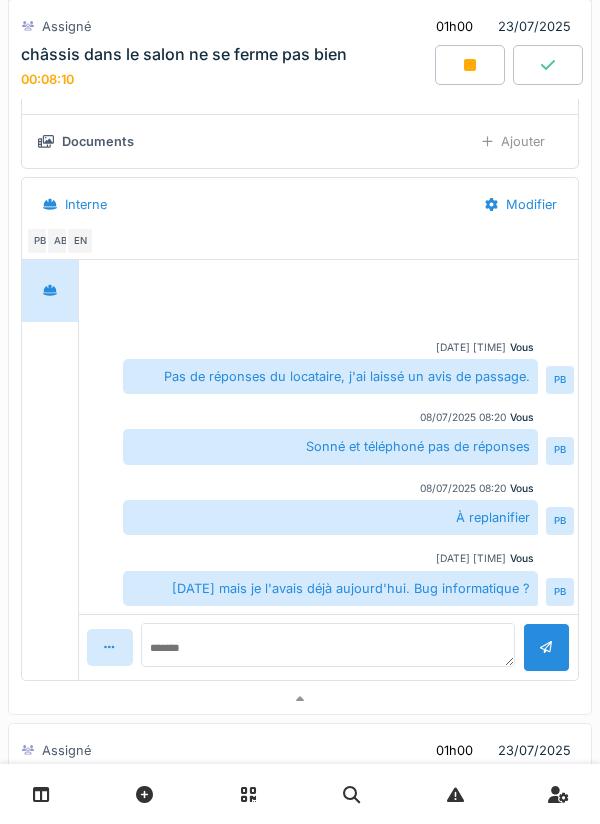 scroll, scrollTop: 1772, scrollLeft: 0, axis: vertical 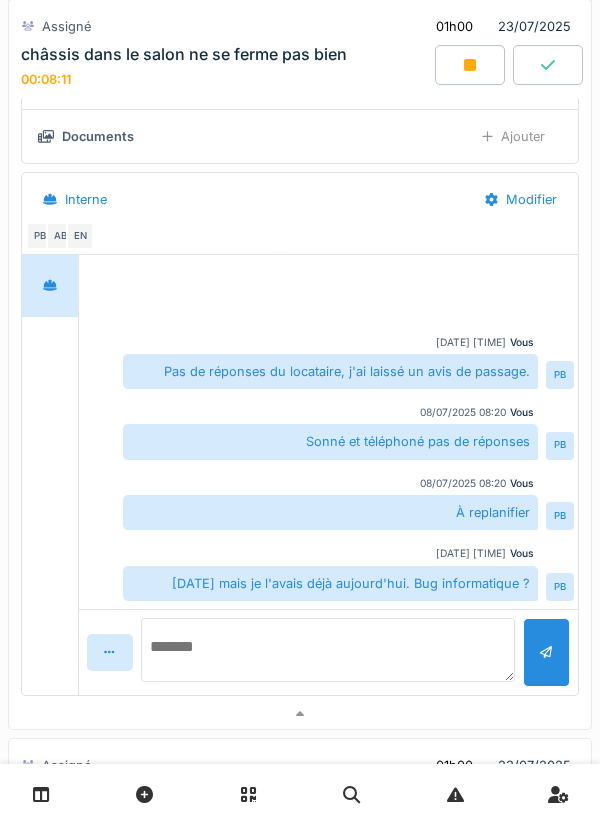 click at bounding box center (328, 650) 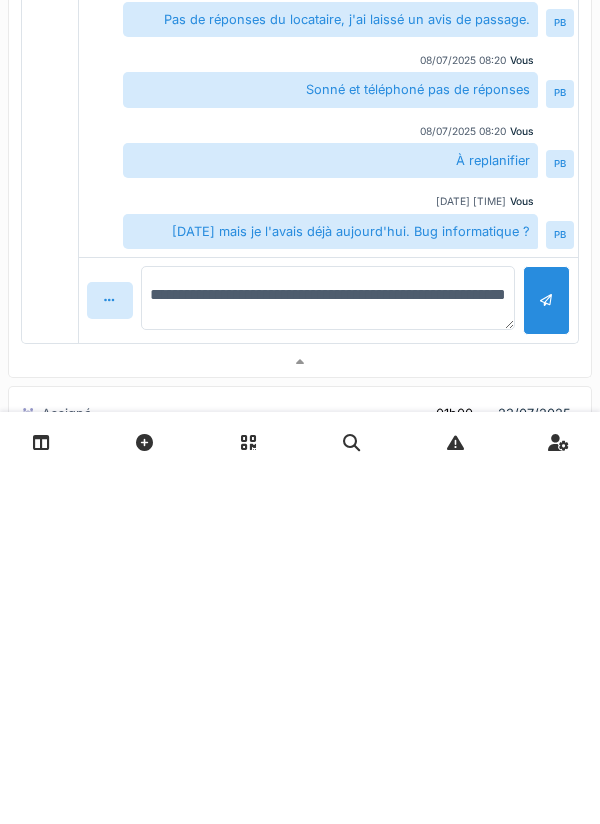 type on "**********" 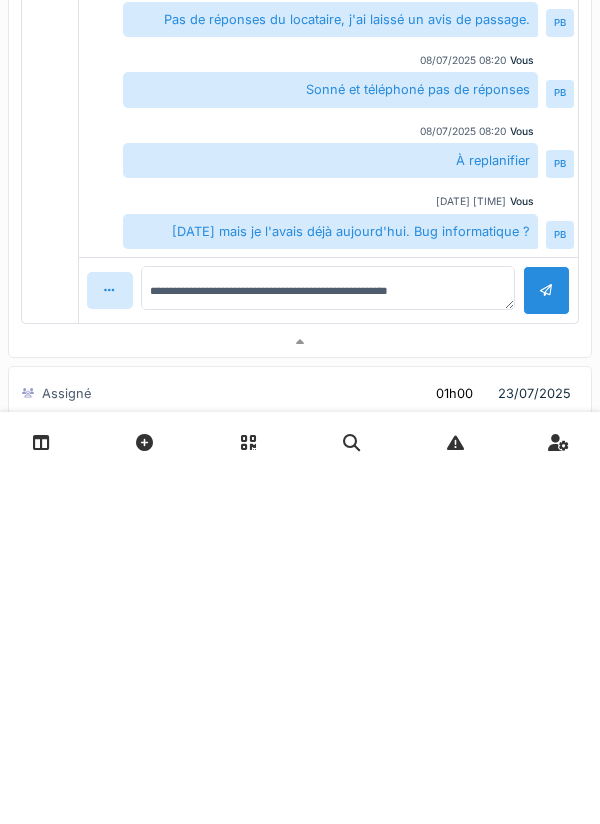 click at bounding box center (546, 642) 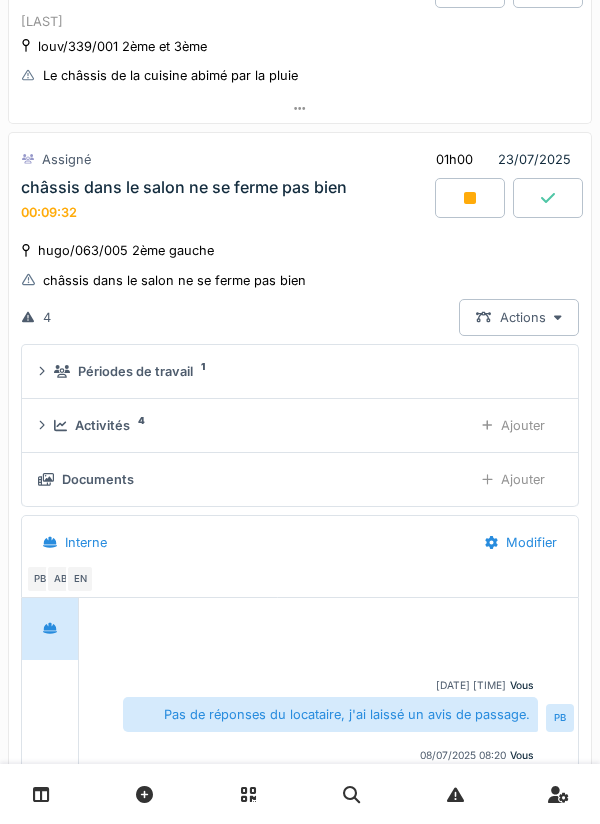 scroll, scrollTop: 1428, scrollLeft: 0, axis: vertical 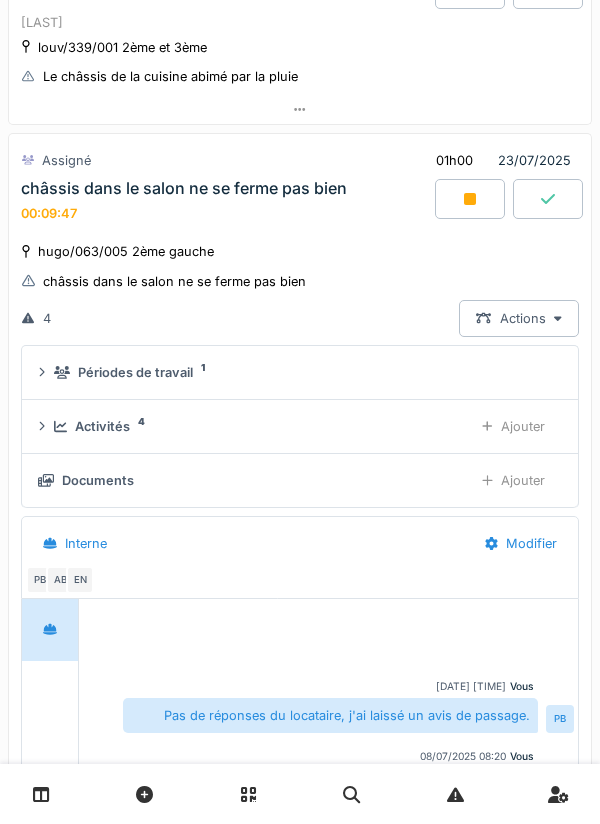 click on "châssis dans le salon ne se ferme pas bien  00:09:47" at bounding box center [226, 200] 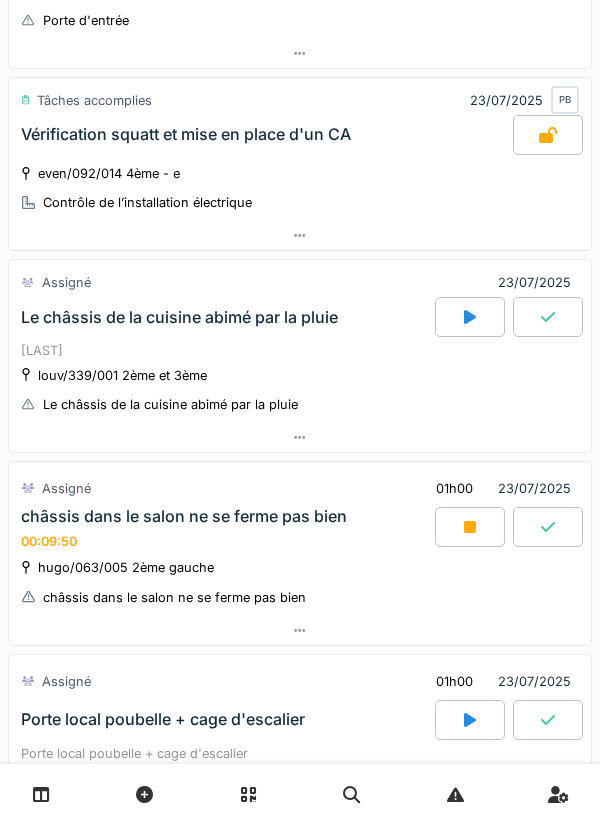 scroll, scrollTop: 1098, scrollLeft: 0, axis: vertical 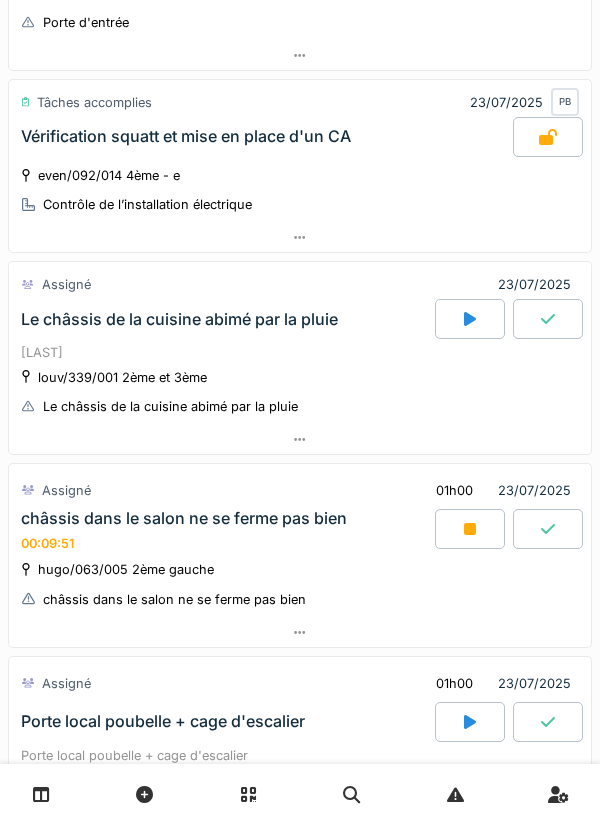 click on "[LAST]" at bounding box center [300, 352] 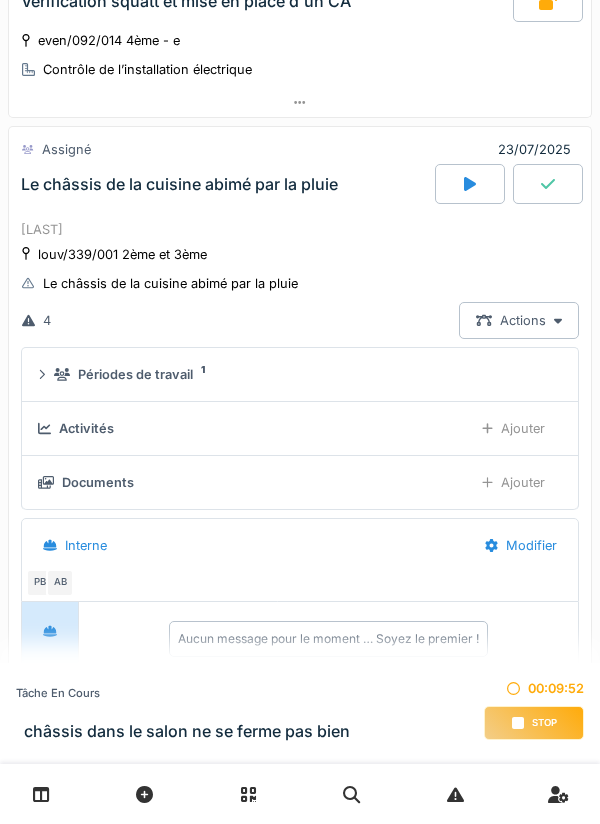 scroll, scrollTop: 1271, scrollLeft: 0, axis: vertical 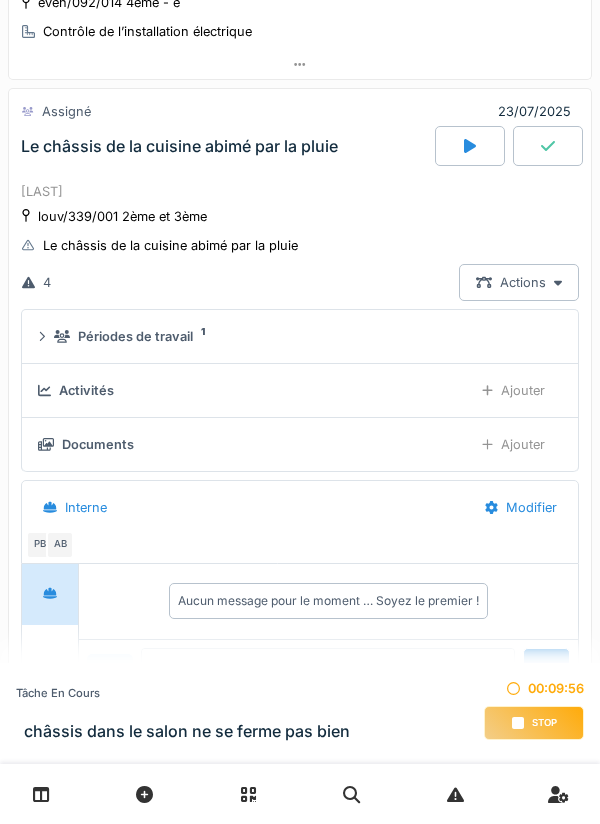 click on "louv/339/001 2ème et 3ème" at bounding box center (122, 216) 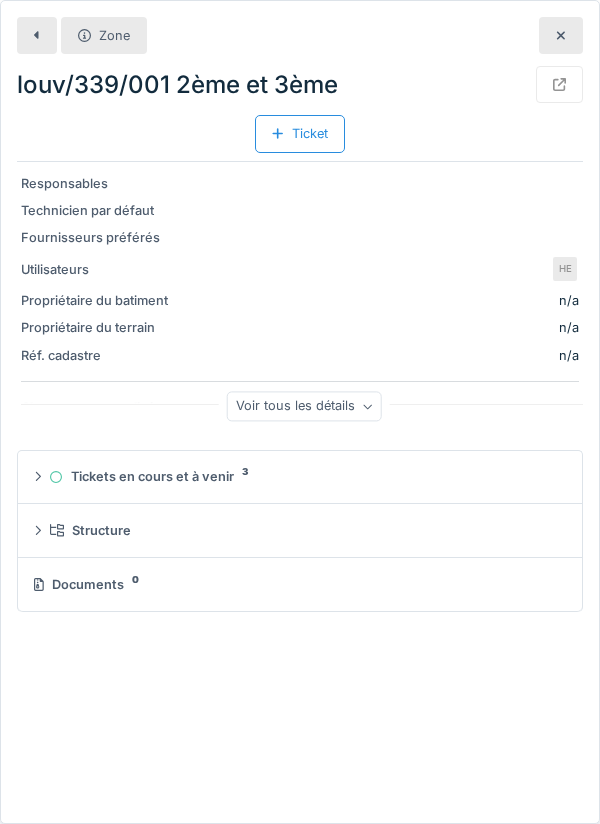 click on "Zone" at bounding box center [114, 35] 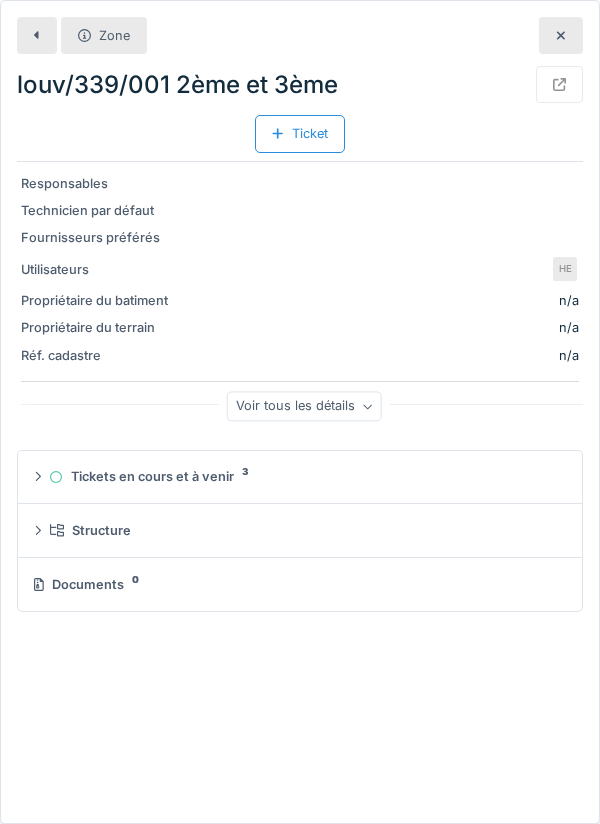click at bounding box center (37, 35) 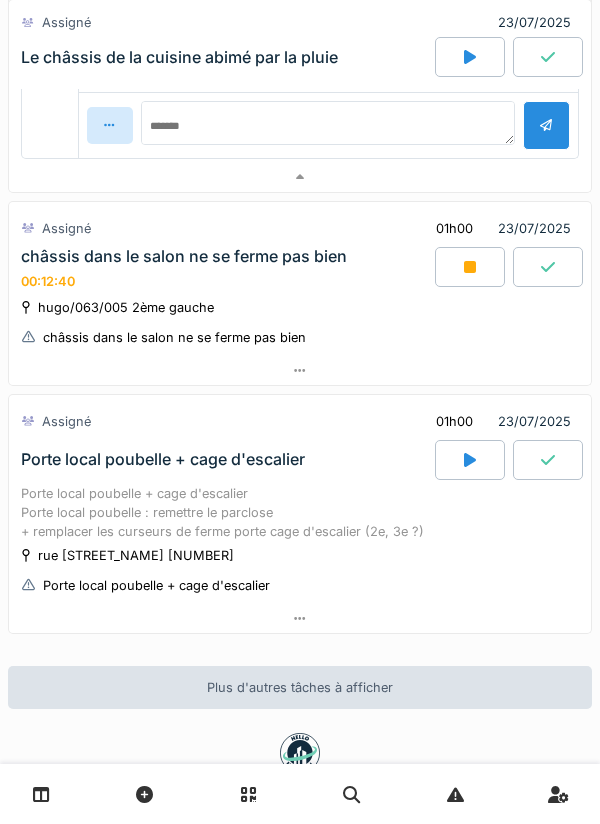 scroll, scrollTop: 1815, scrollLeft: 0, axis: vertical 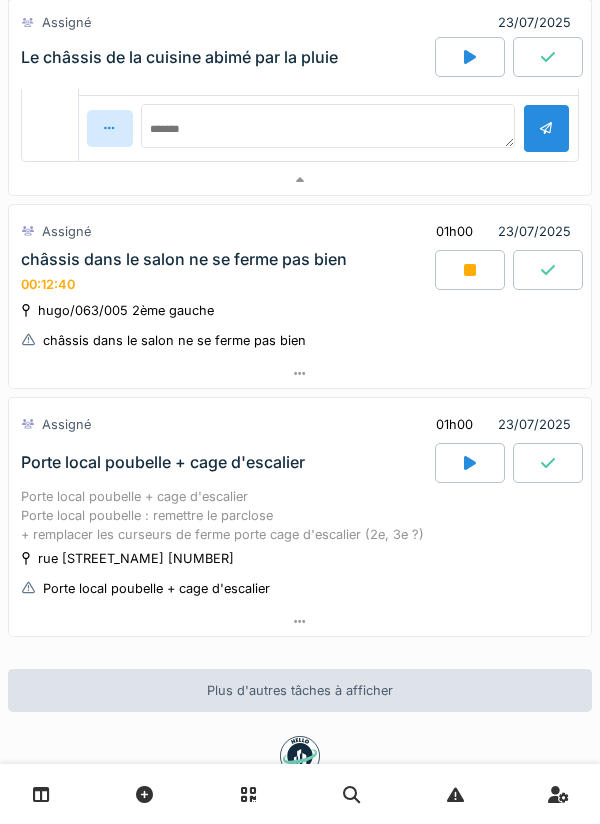 click on "hugo/063/005 2ème gauche châssis dans le salon ne se ferme pas bien" at bounding box center (300, 325) 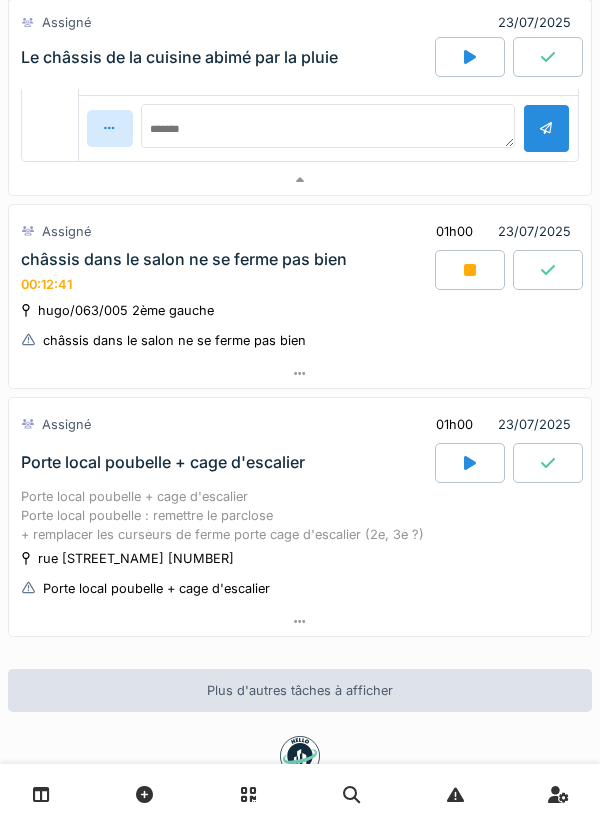 click on "châssis dans le salon ne se ferme pas bien  00:12:41" at bounding box center [226, 271] 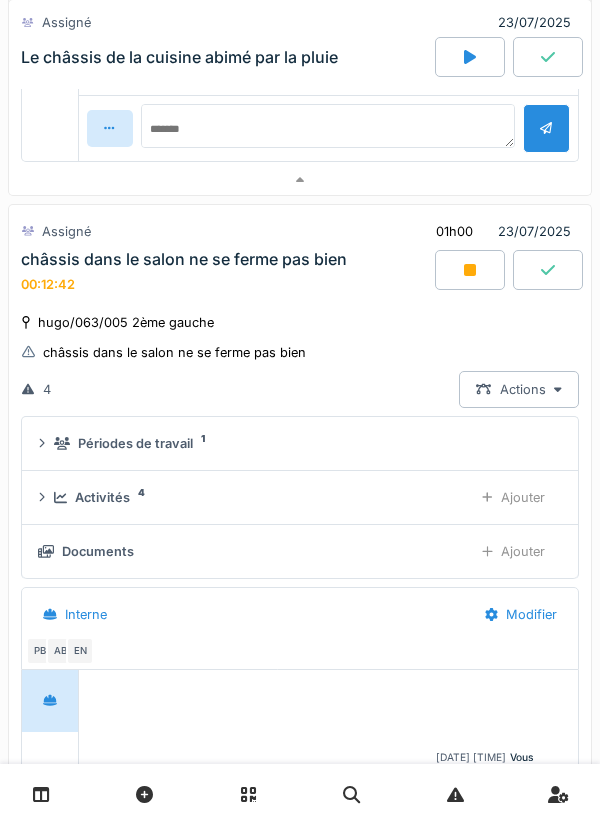 scroll, scrollTop: 1958, scrollLeft: 0, axis: vertical 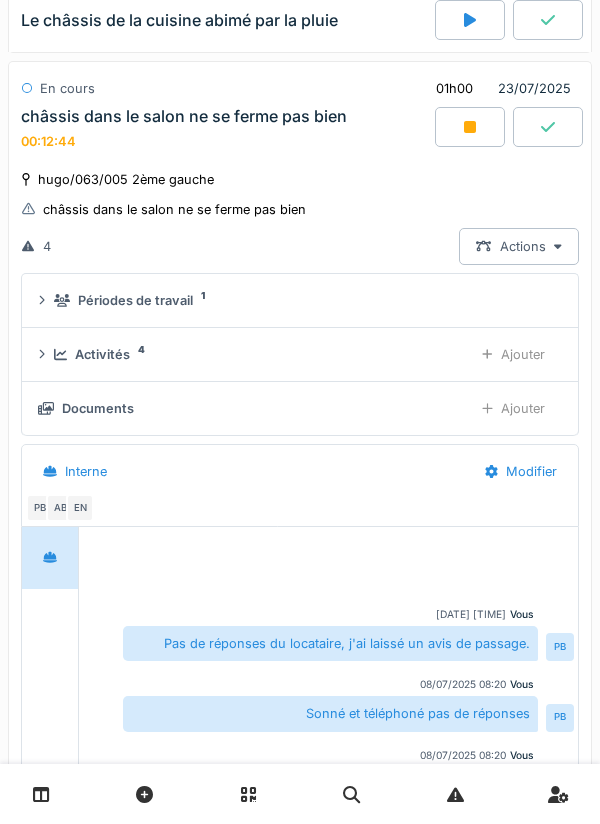 click on "Ajouter" at bounding box center [513, 354] 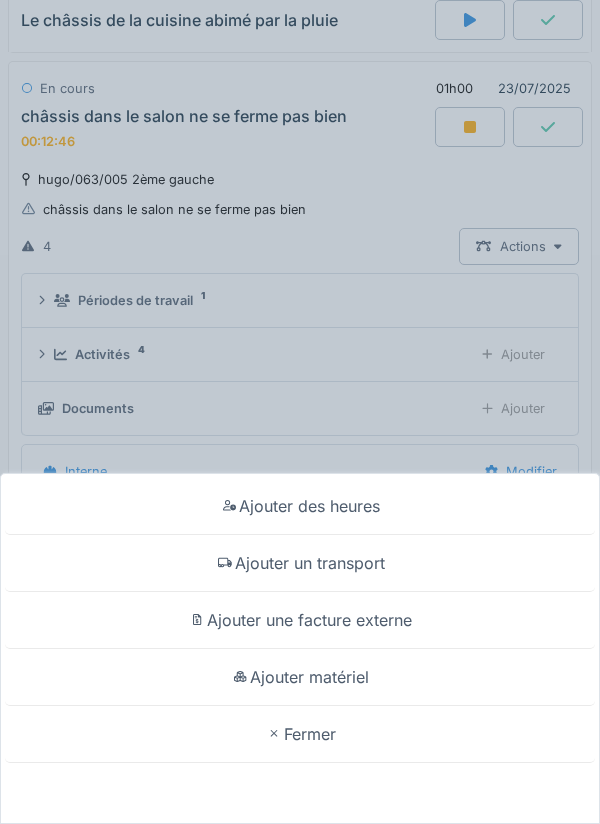 click on "Ajouter un transport" at bounding box center (300, 563) 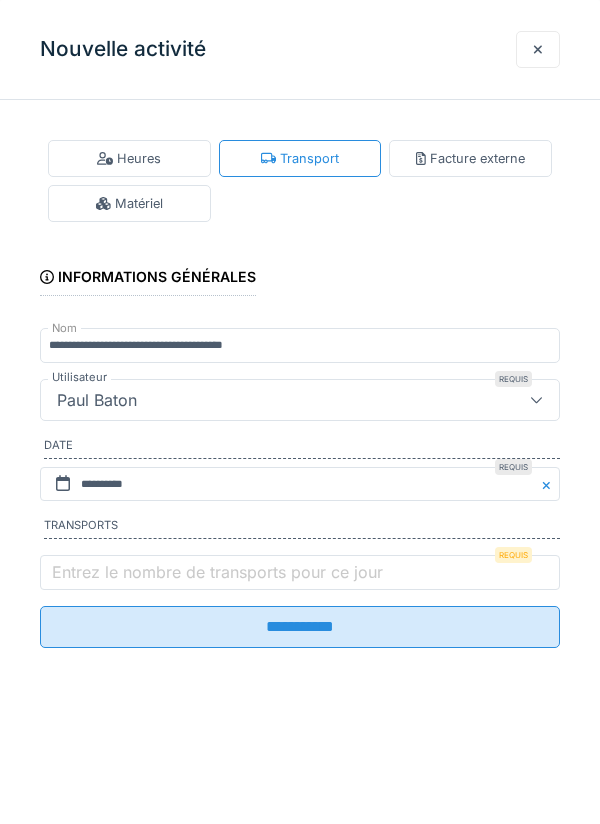 click on "Entrez le nombre de transports pour ce jour" at bounding box center (217, 572) 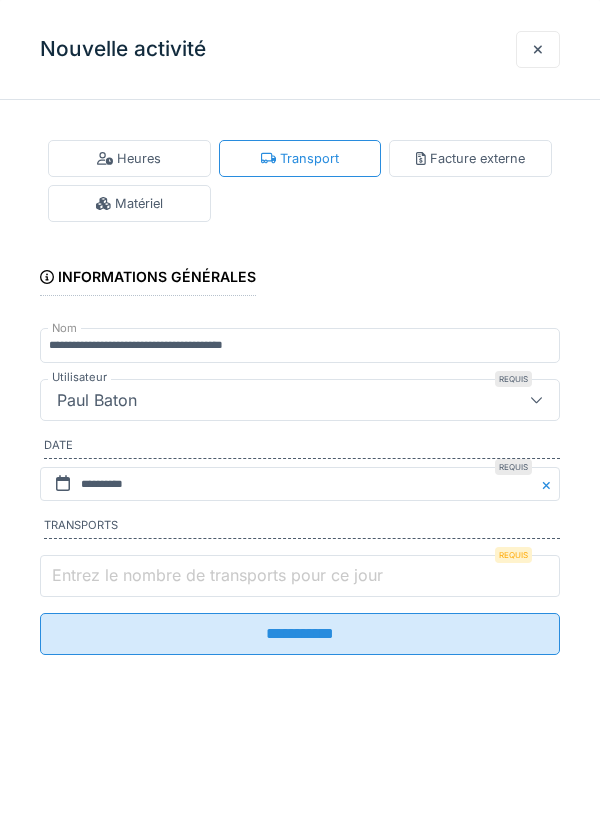 click on "Entrez le nombre de transports pour ce jour" at bounding box center [300, 576] 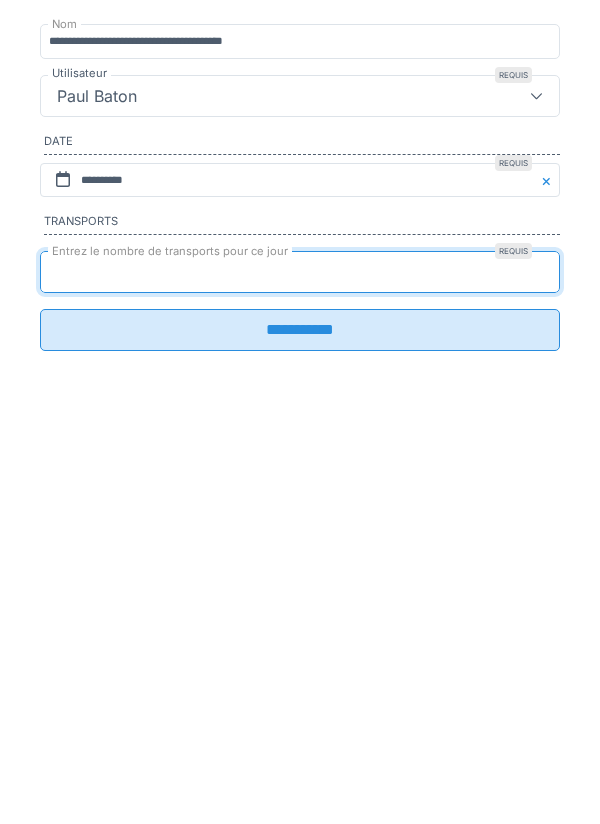type on "*" 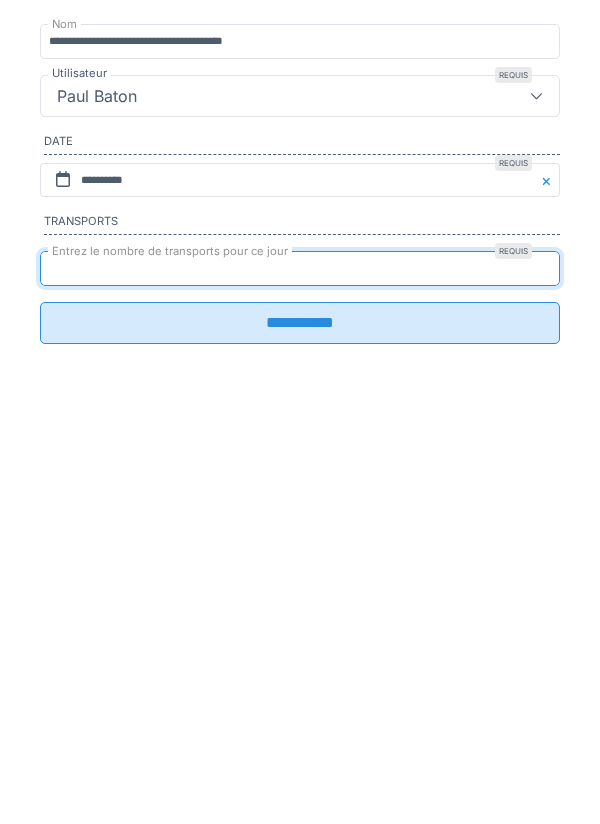 click on "**********" at bounding box center (300, 627) 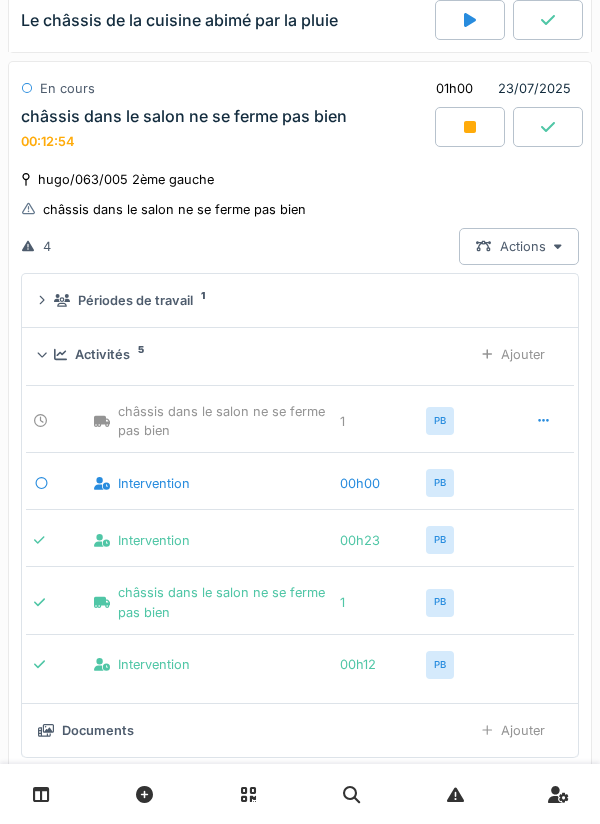 click at bounding box center (470, 127) 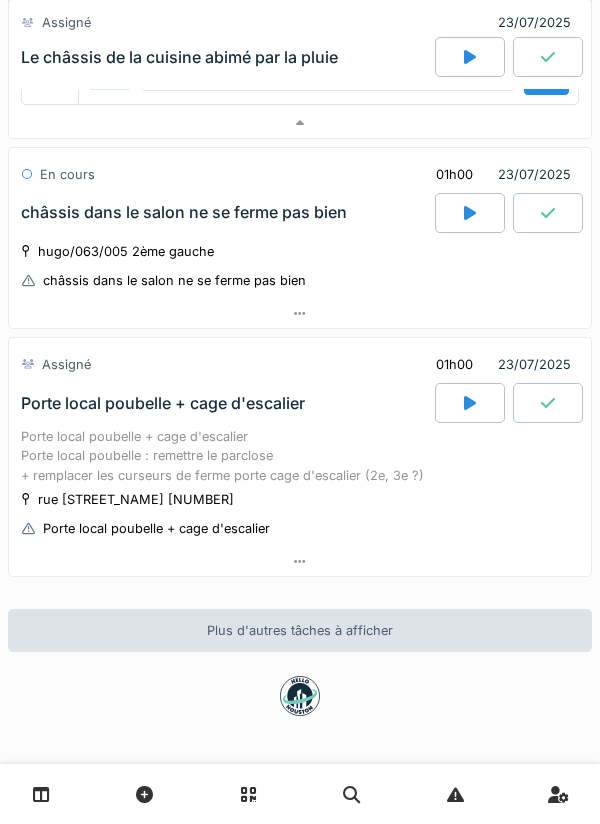 scroll, scrollTop: 1749, scrollLeft: 0, axis: vertical 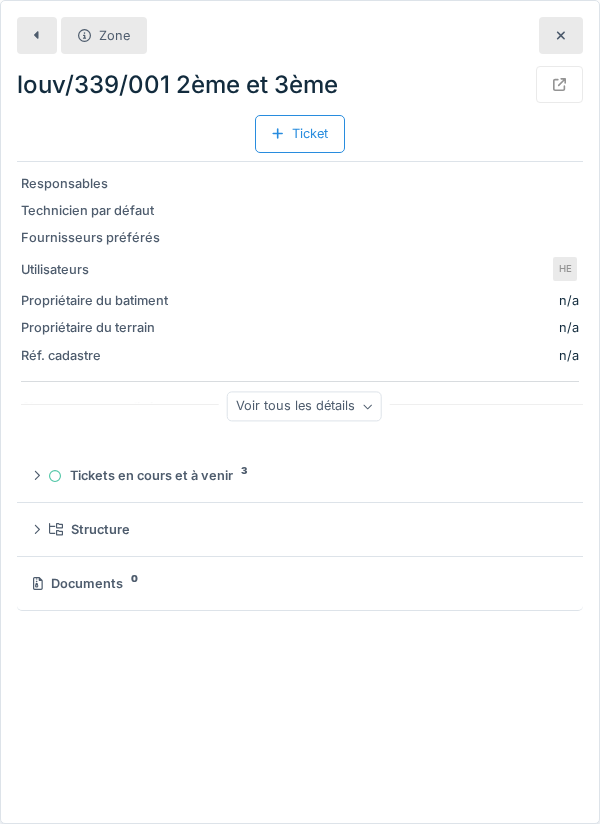 click at bounding box center [37, 35] 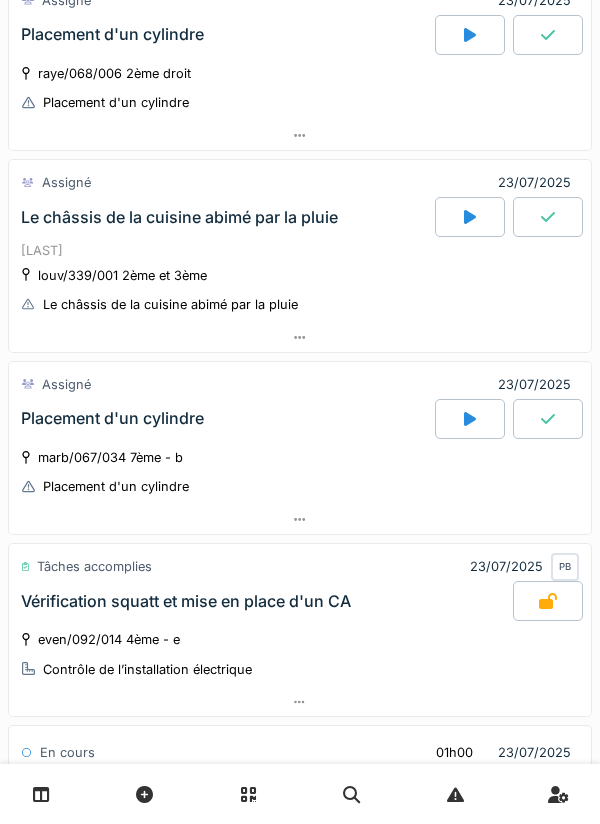 scroll, scrollTop: 1203, scrollLeft: 0, axis: vertical 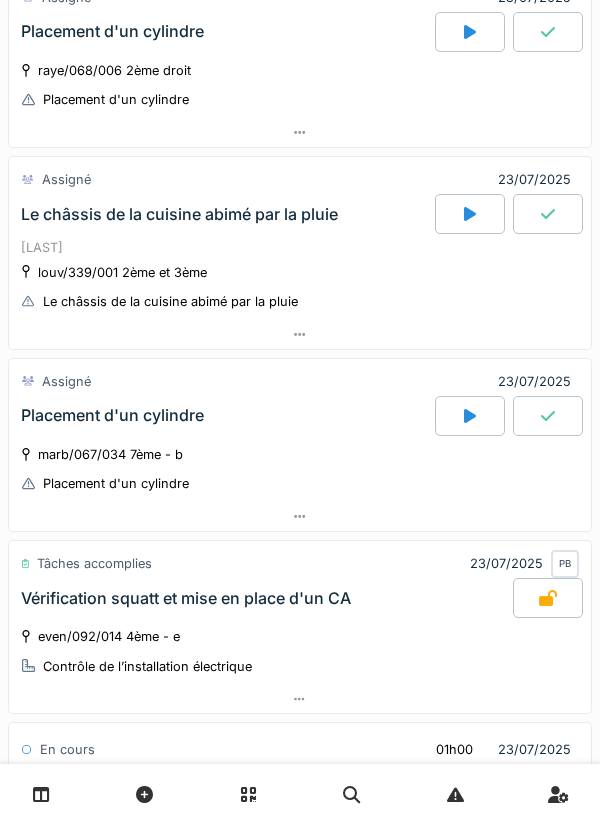 click at bounding box center (470, 416) 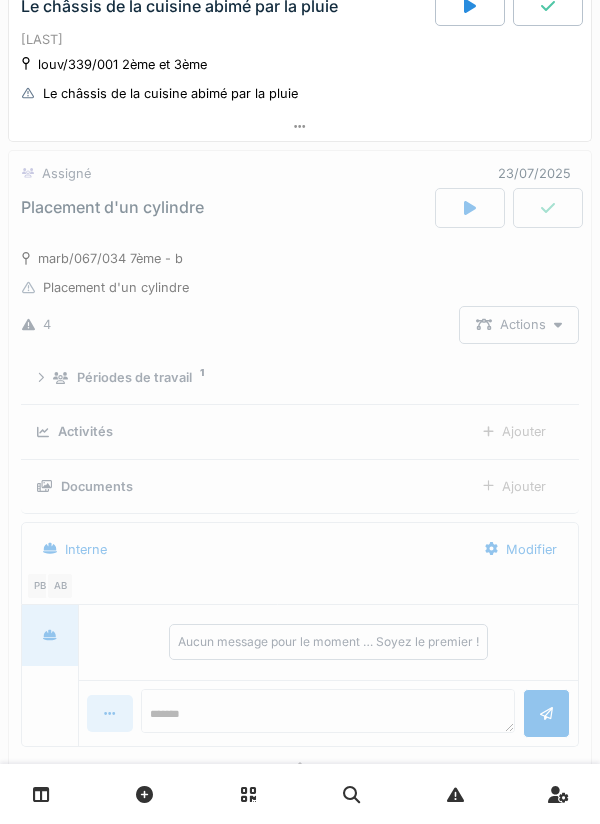 scroll, scrollTop: 1500, scrollLeft: 0, axis: vertical 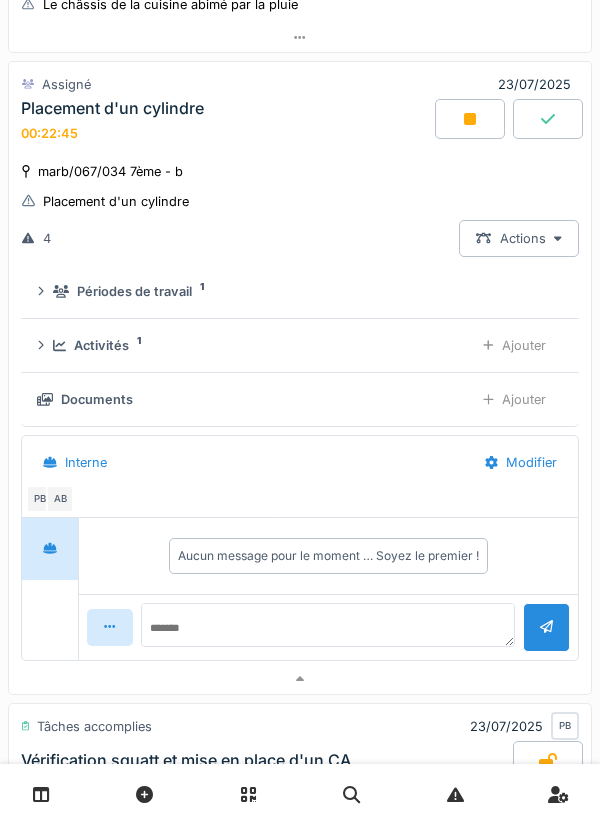 click at bounding box center [470, 119] 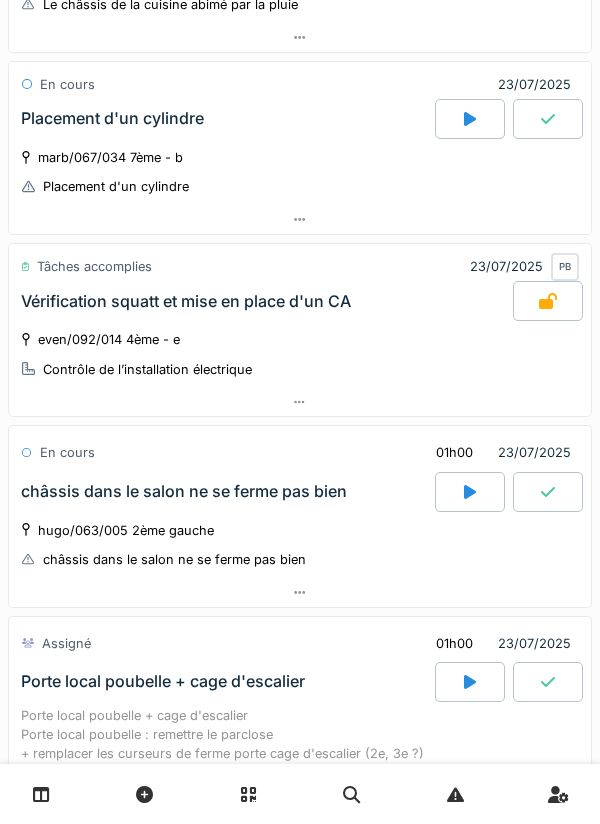 click on "marb/067/034 7ème - b Placement d'un cylindre" at bounding box center (300, 172) 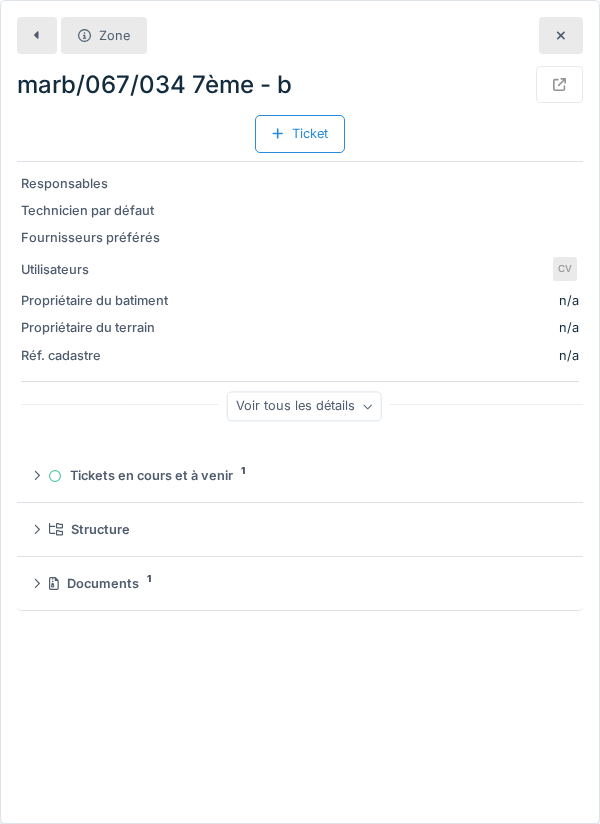click at bounding box center [37, 35] 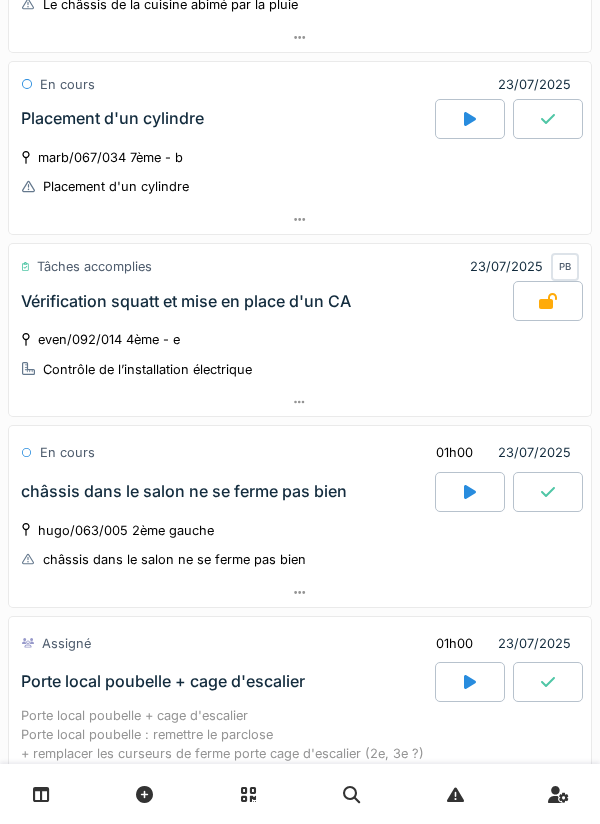 click on "Placement d'un cylindre" at bounding box center (112, 118) 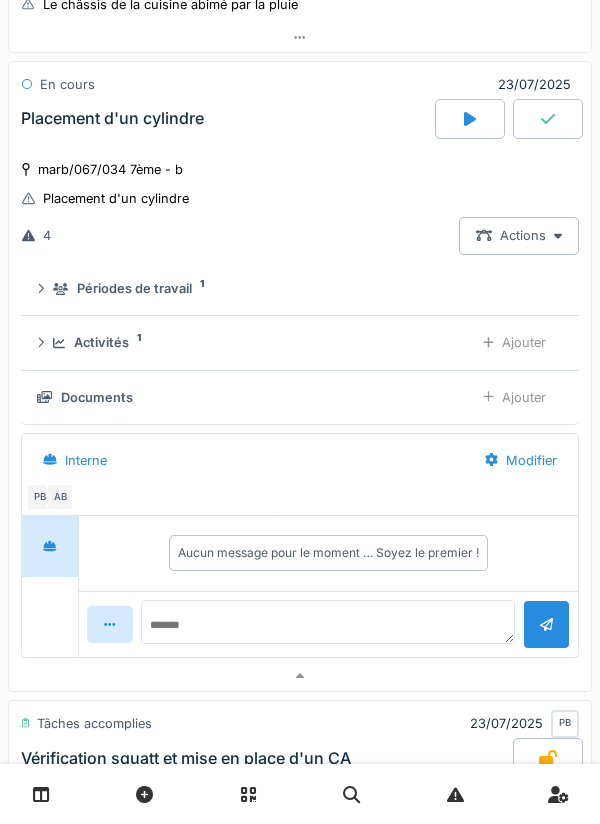 click on "Ajouter" at bounding box center (514, 342) 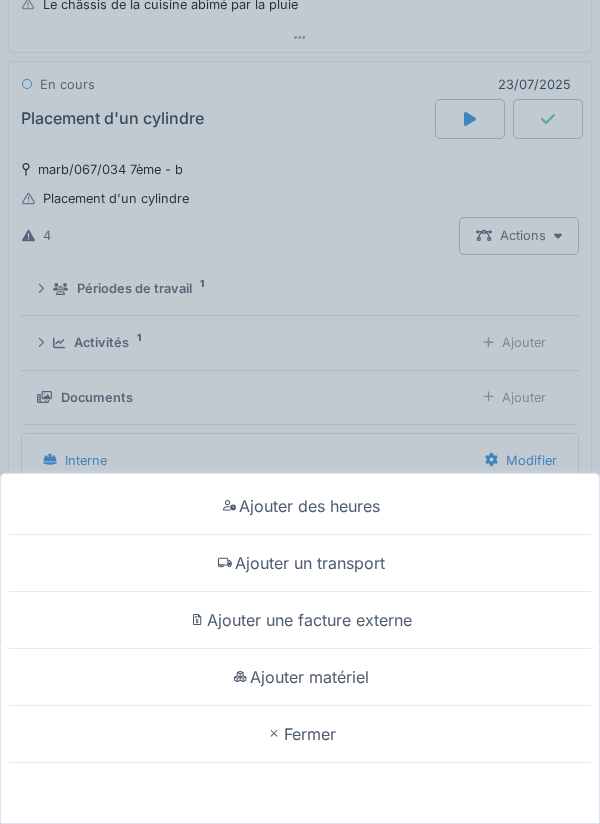click on "Ajouter un transport" at bounding box center (300, 563) 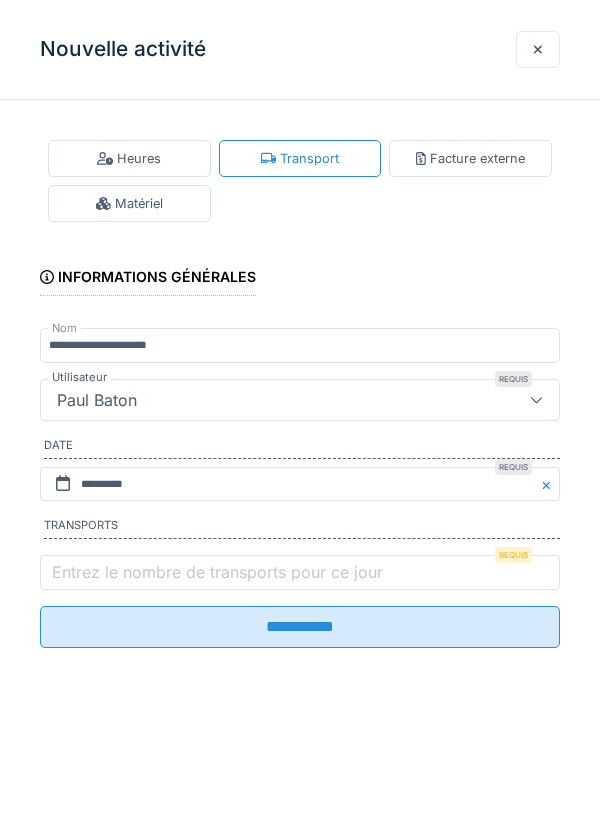 click on "Entrez le nombre de transports pour ce jour" at bounding box center (217, 572) 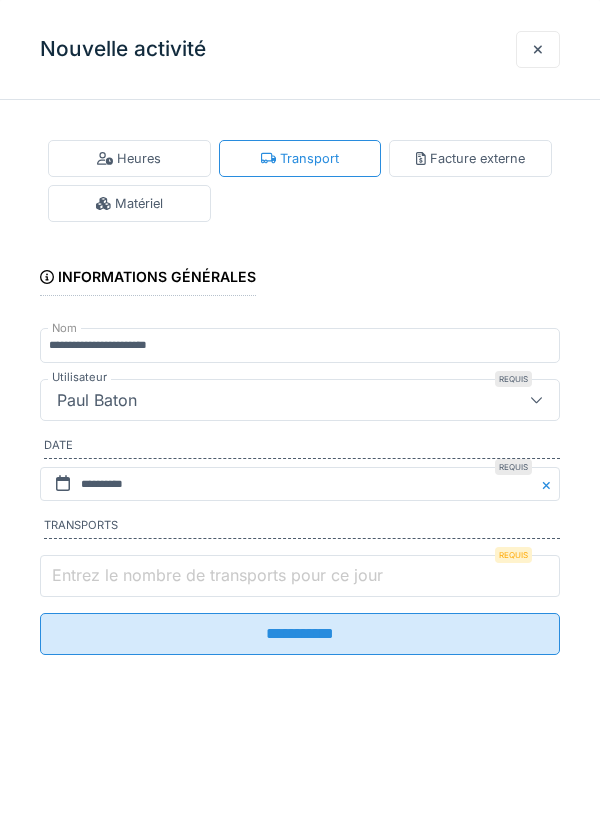 click on "Entrez le nombre de transports pour ce jour" at bounding box center [300, 576] 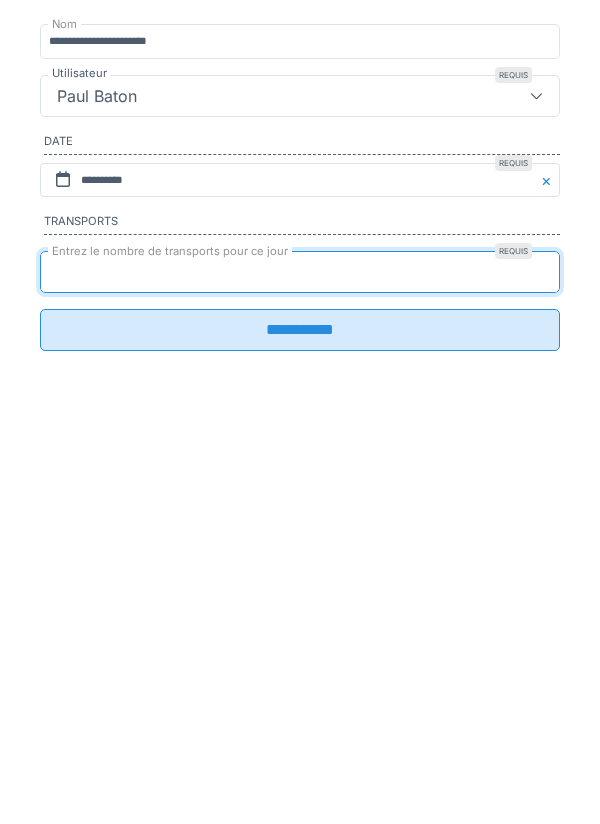 type on "*" 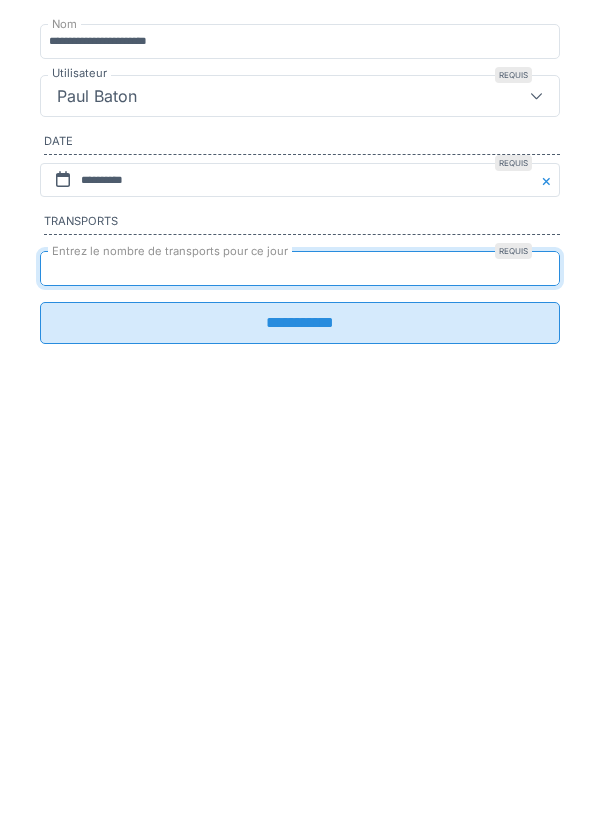 click on "**********" at bounding box center [300, 627] 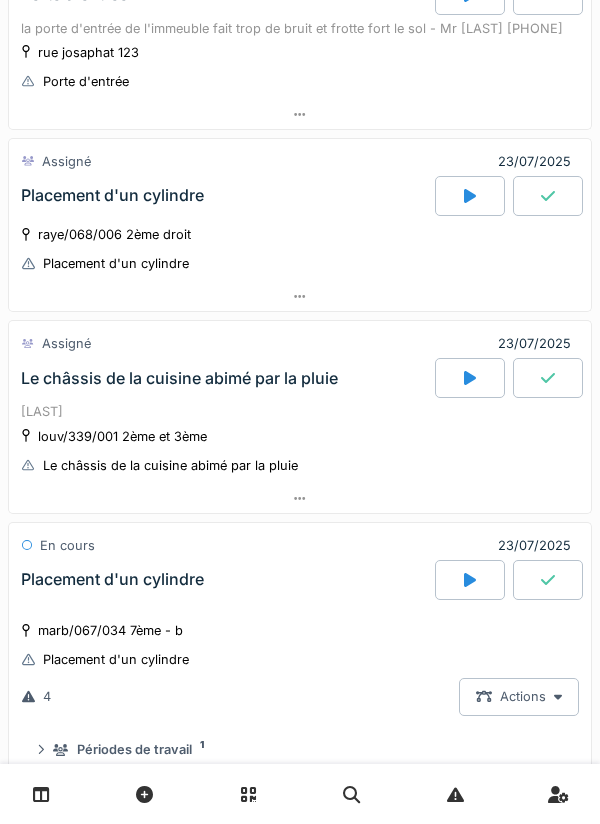 scroll, scrollTop: 1034, scrollLeft: 0, axis: vertical 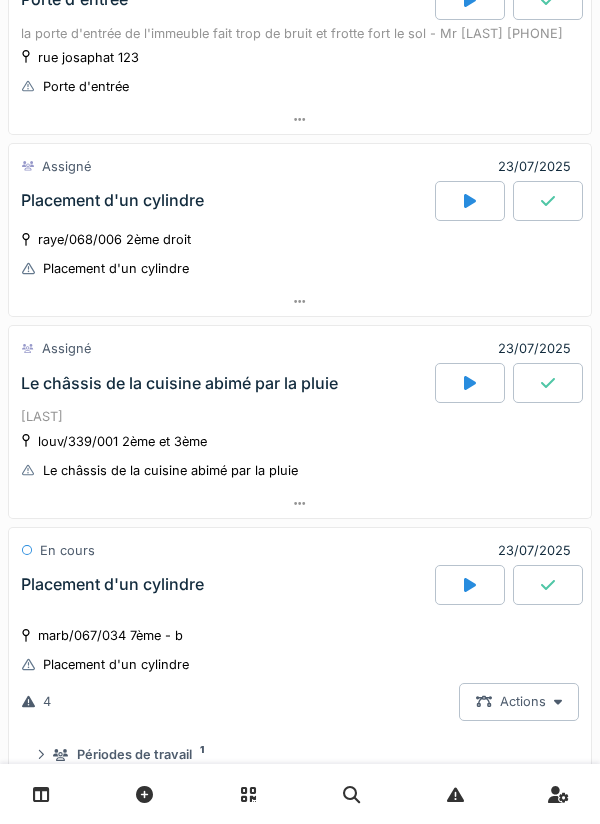 click at bounding box center [470, 201] 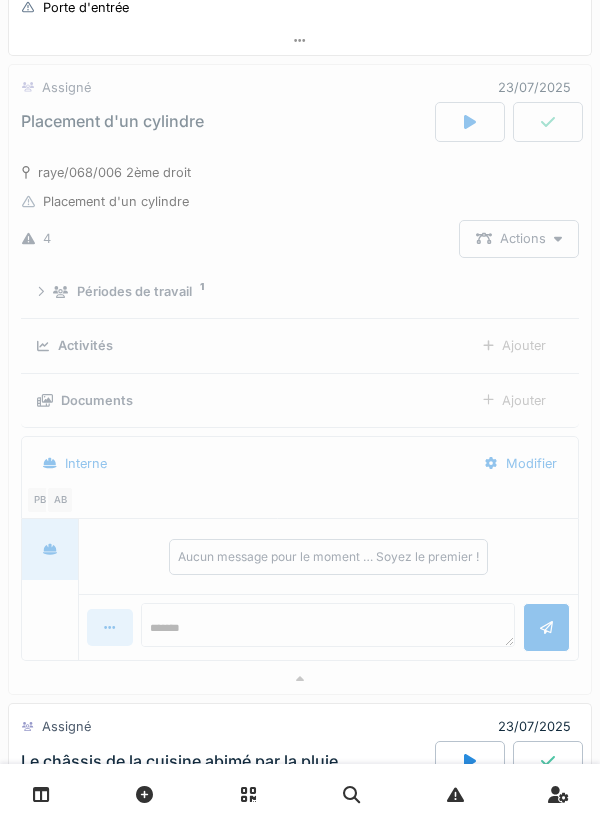 scroll, scrollTop: 1116, scrollLeft: 0, axis: vertical 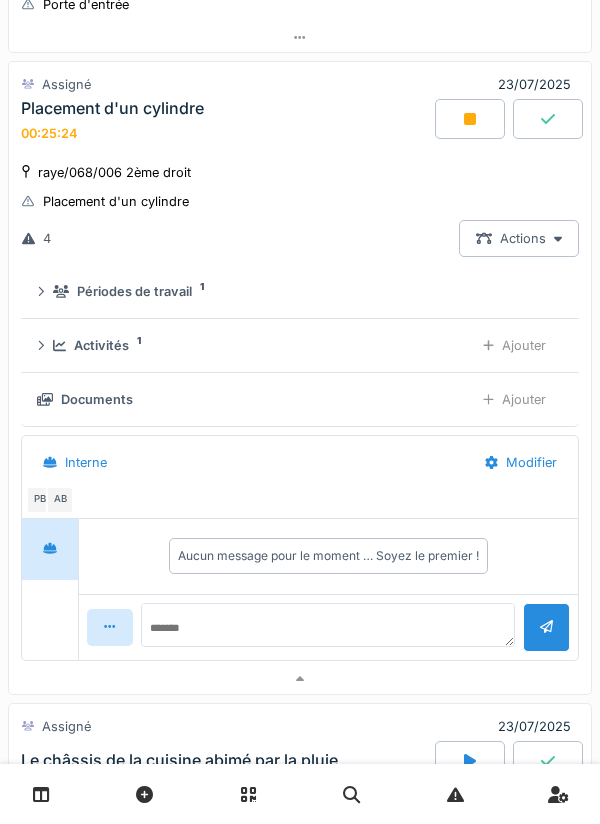 click 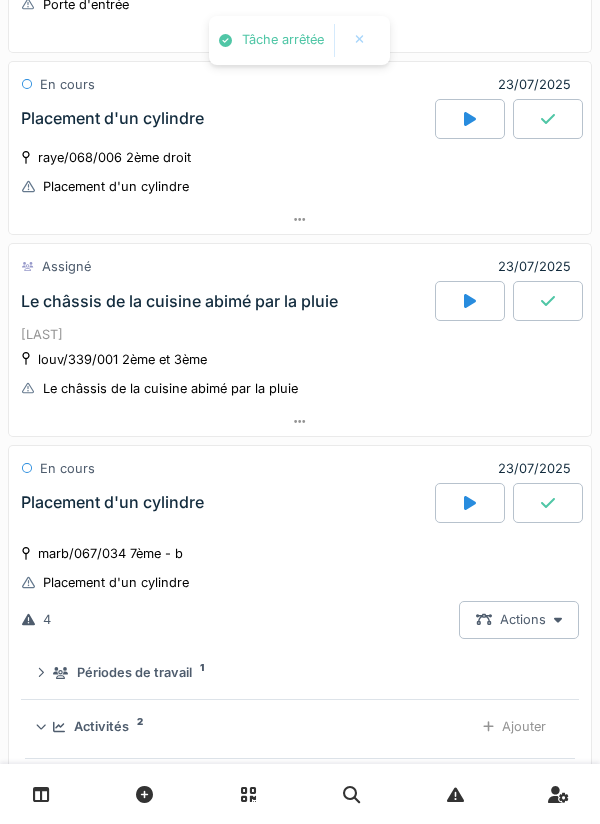 click on "raye/068/006 2ème droit Placement d'un cylindre" at bounding box center (300, 172) 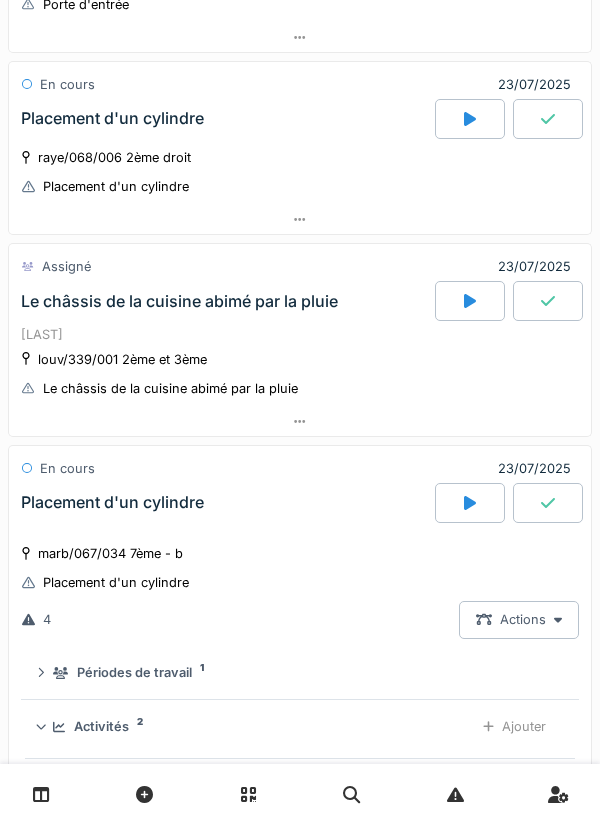 click on "raye/068/006 2ème droit Placement d'un cylindre" at bounding box center [300, 172] 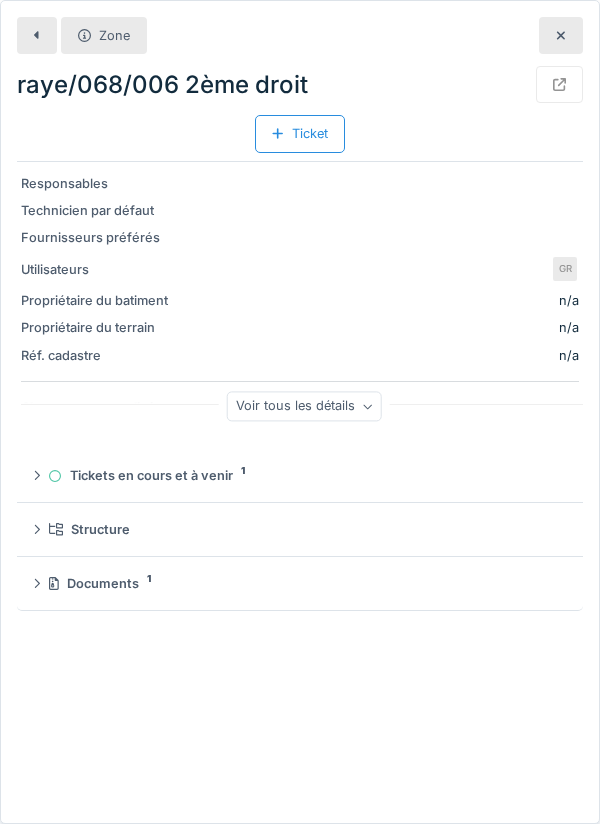 click at bounding box center (37, 35) 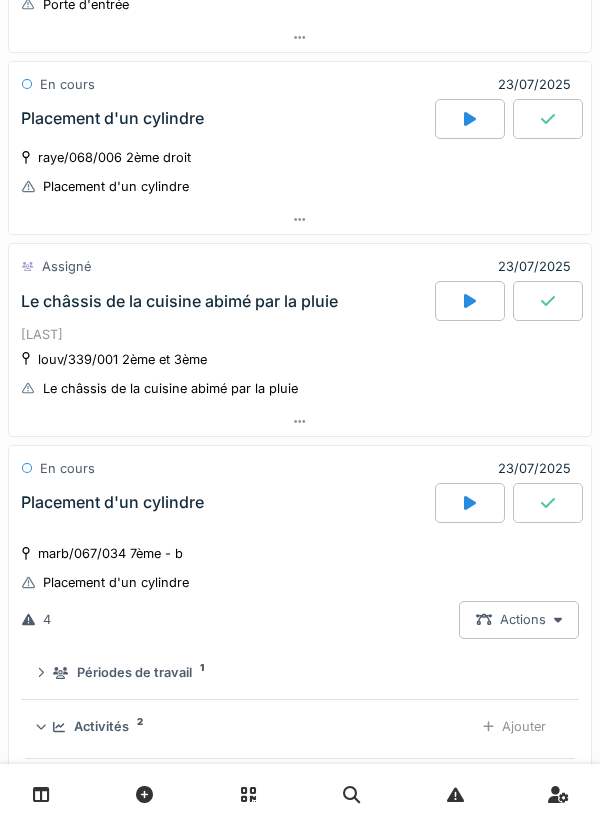 click on "Placement d'un cylindre" at bounding box center [226, 119] 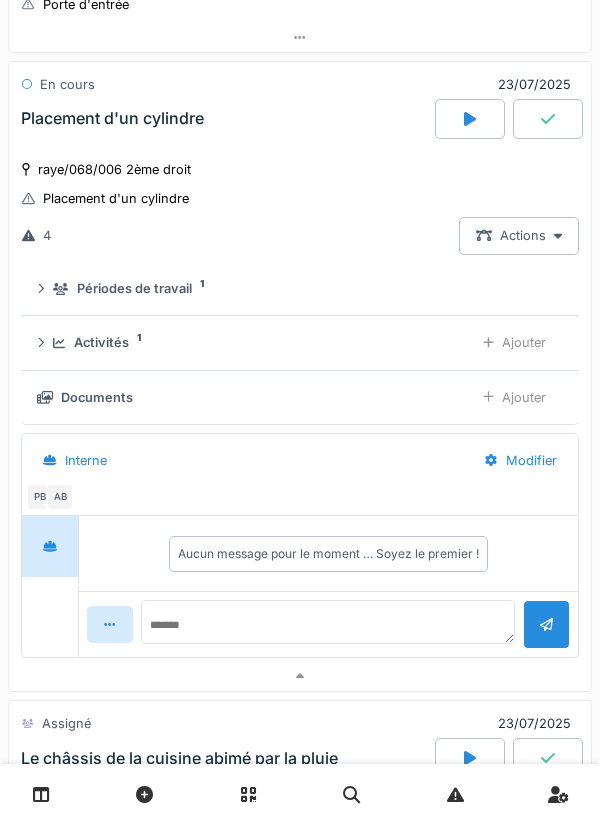 click on "Ajouter" at bounding box center [514, 342] 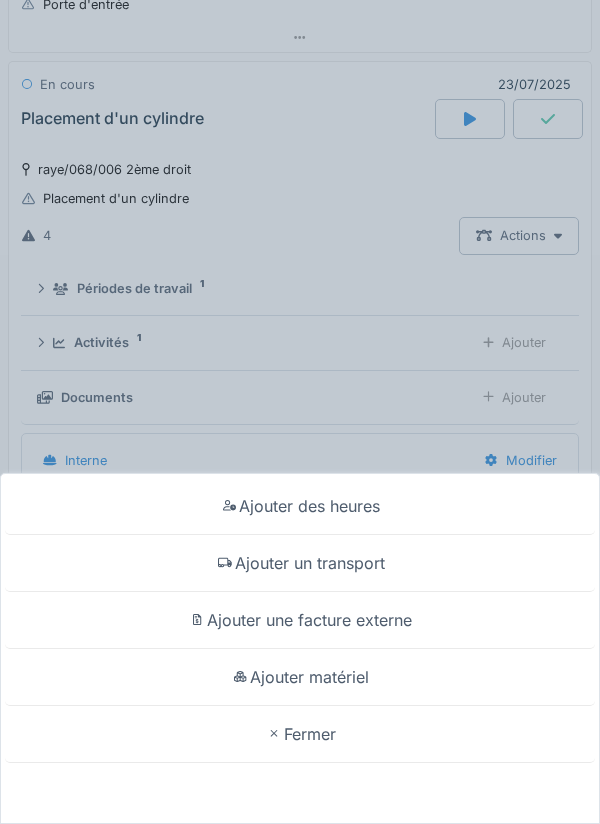 click on "Ajouter un transport" at bounding box center (300, 563) 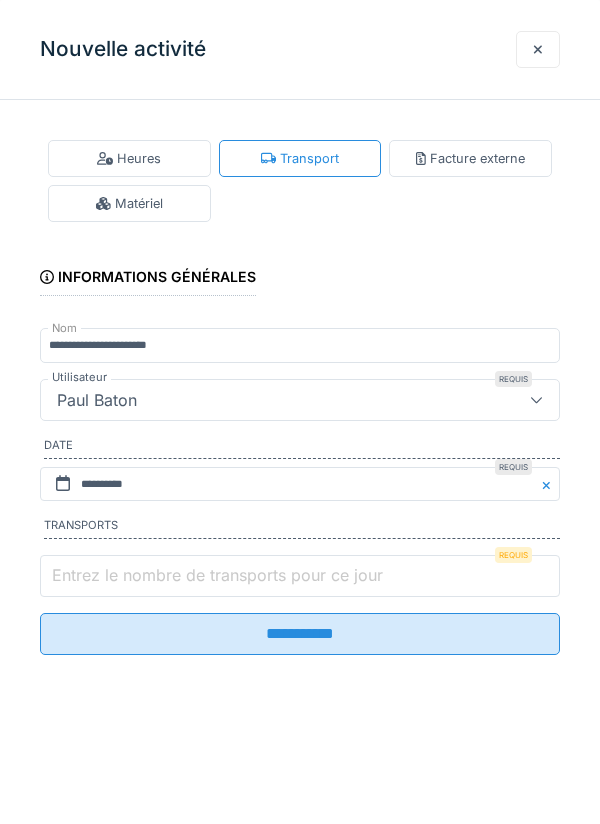 click on "Entrez le nombre de transports pour ce jour" at bounding box center [300, 576] 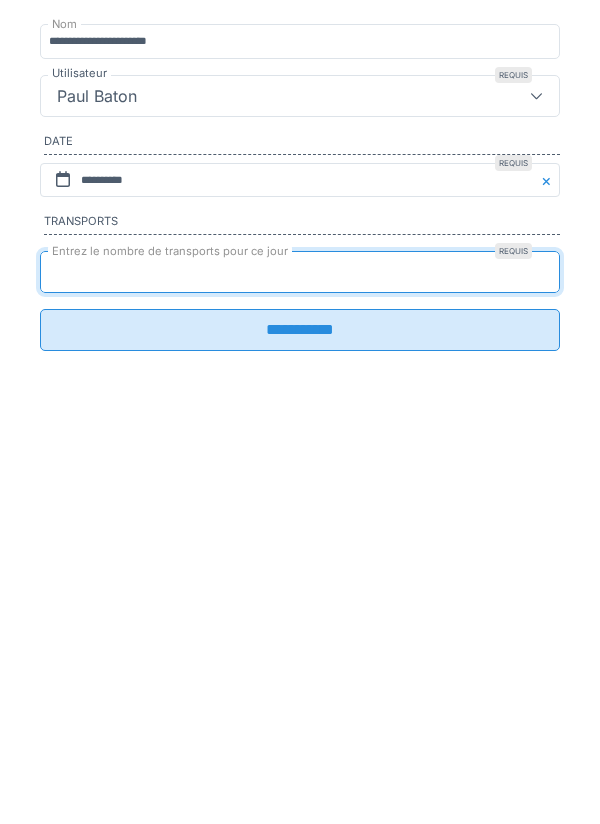 type on "*" 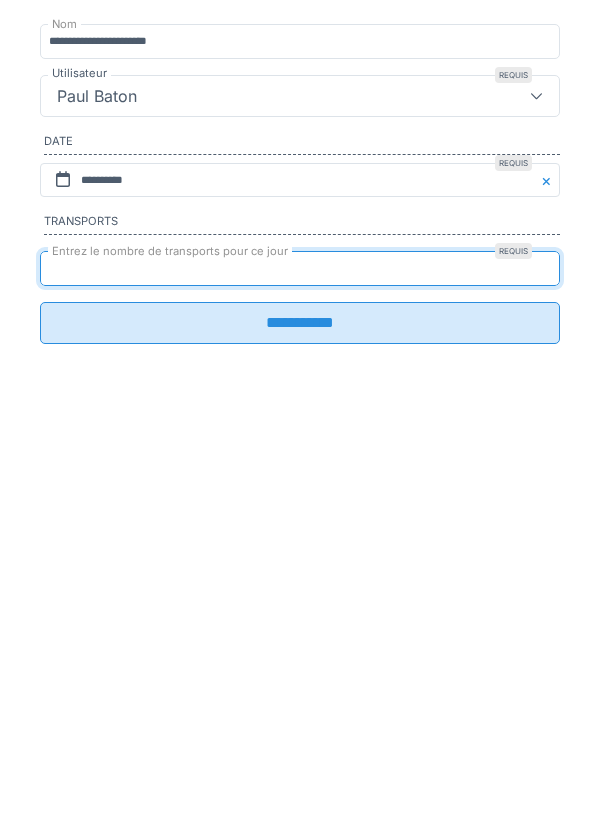 click on "**********" at bounding box center (300, 627) 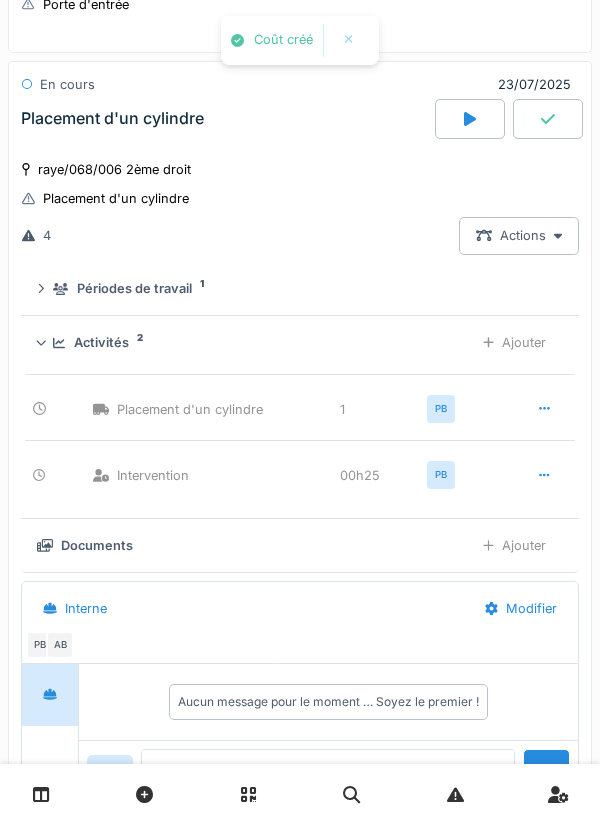 click on "Aucun message pour le moment … Soyez le premier !" at bounding box center (328, 702) 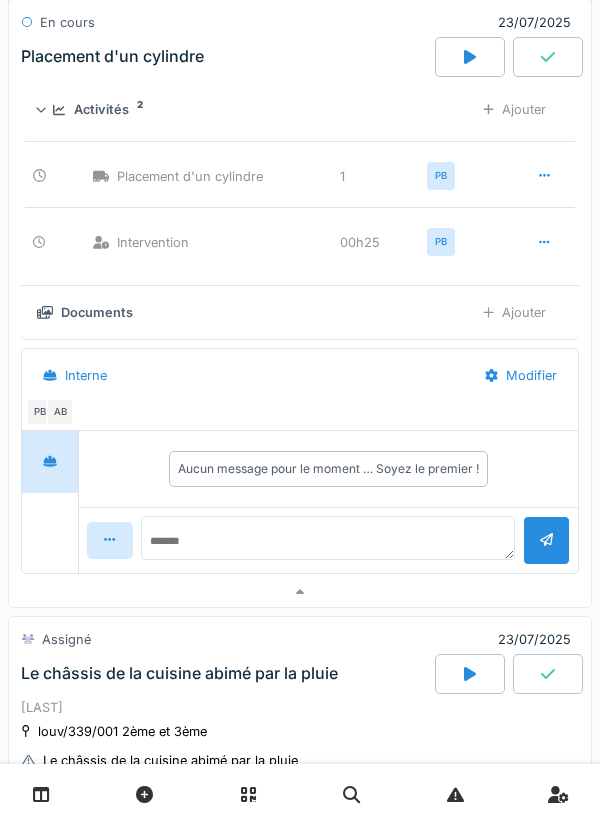 scroll, scrollTop: 1352, scrollLeft: 0, axis: vertical 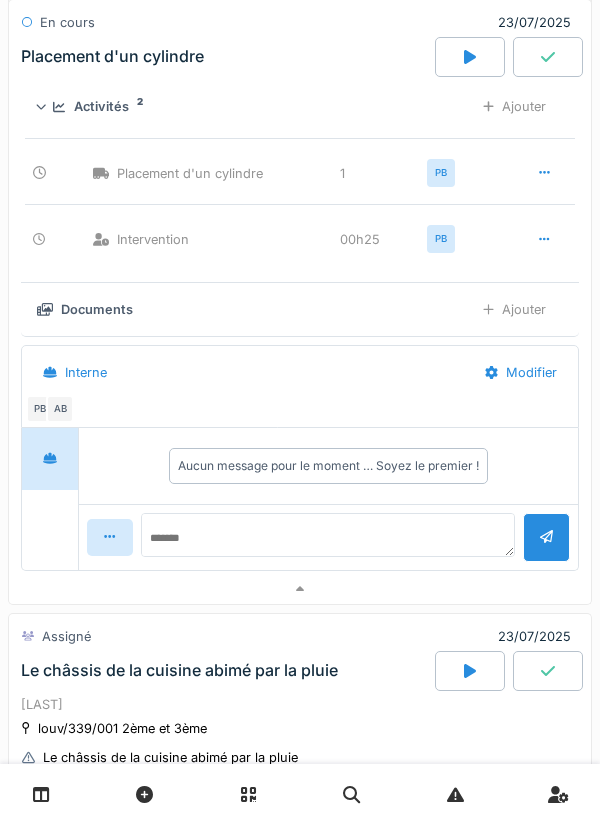 click on "Aucun message pour le moment … Soyez le premier !" at bounding box center [328, 466] 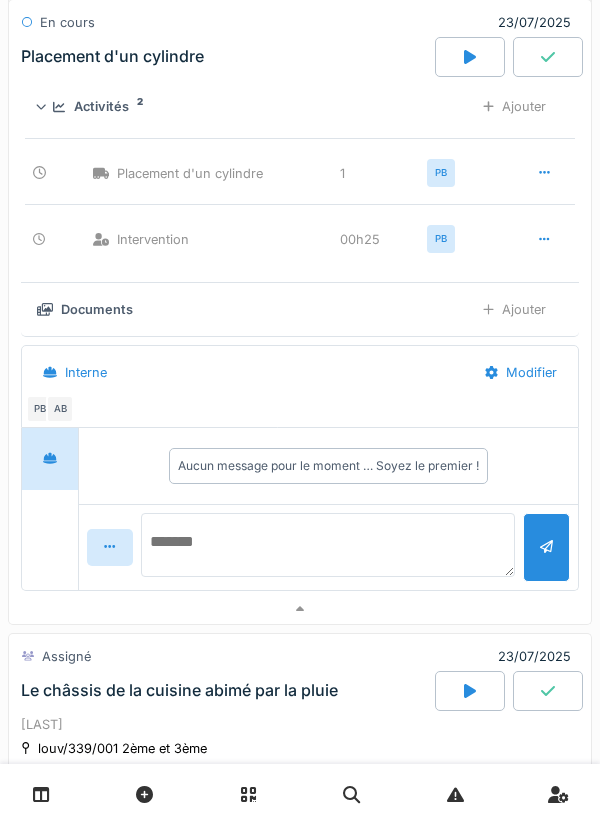 click at bounding box center [328, 545] 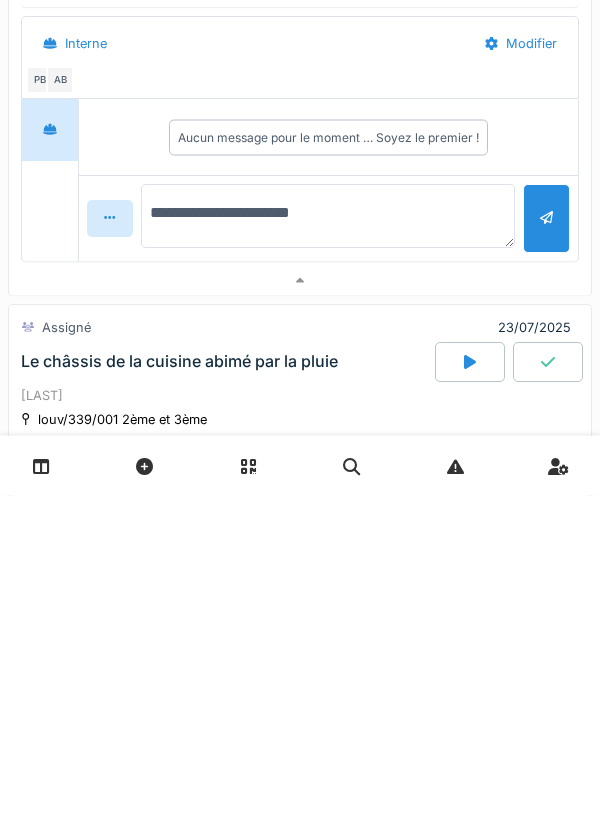type on "**********" 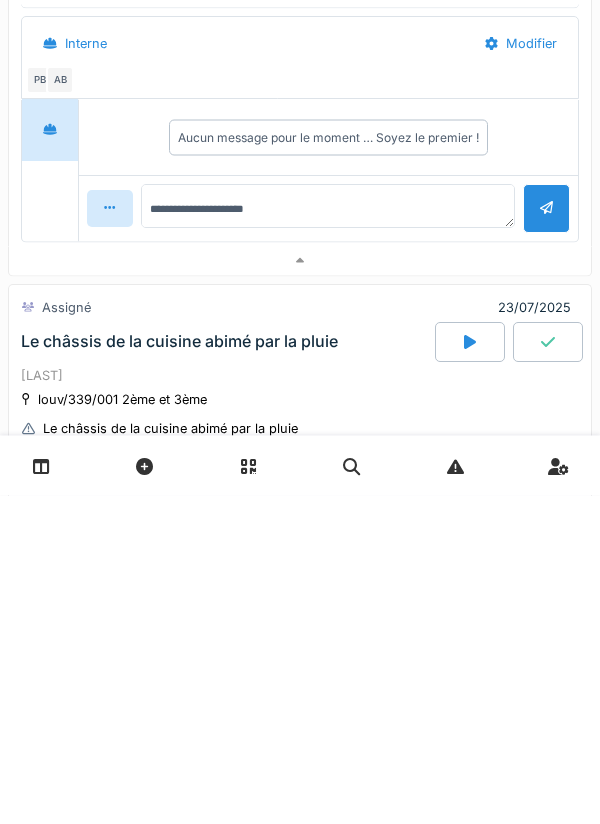 click at bounding box center (546, 537) 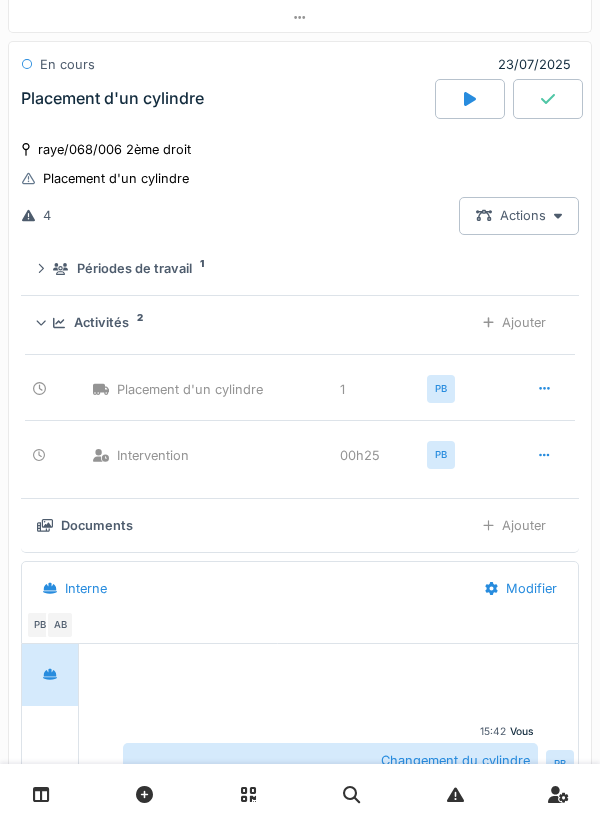 scroll, scrollTop: 1129, scrollLeft: 0, axis: vertical 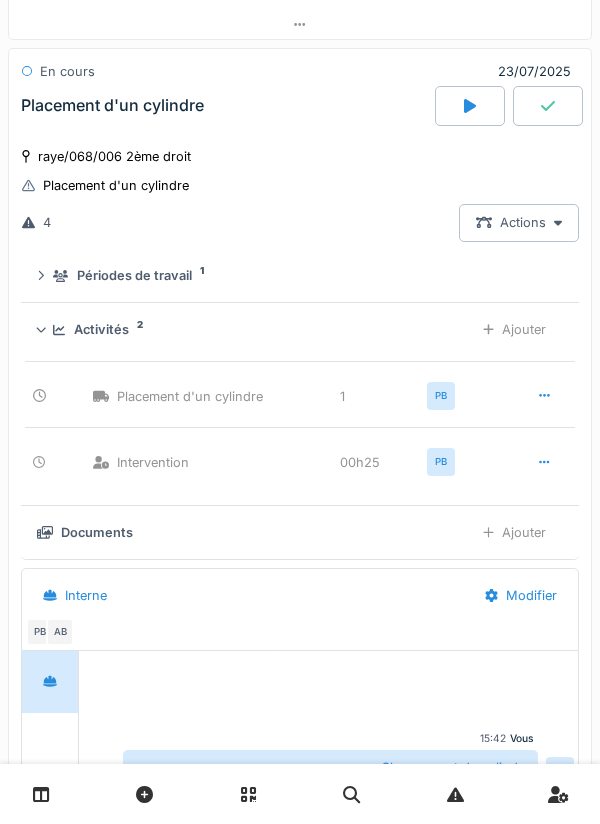 click on "Activités 2" at bounding box center (255, 329) 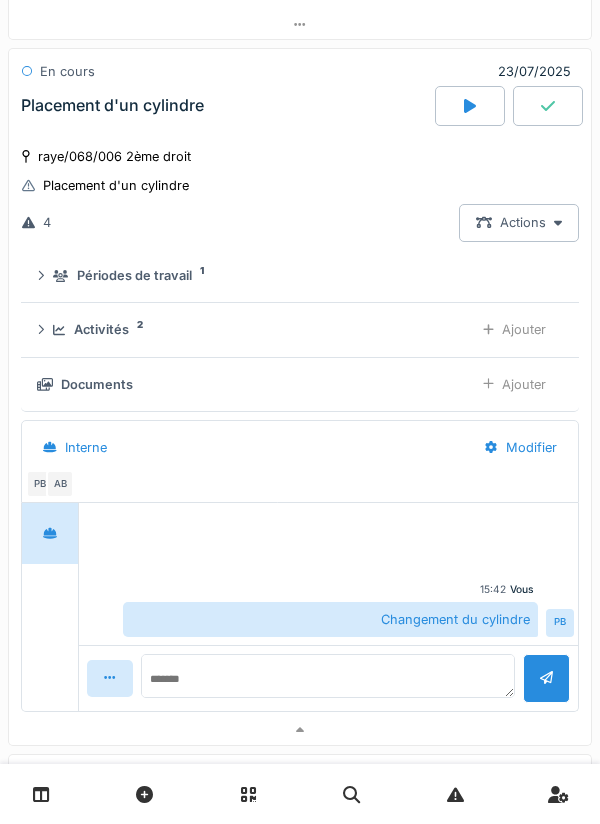 click 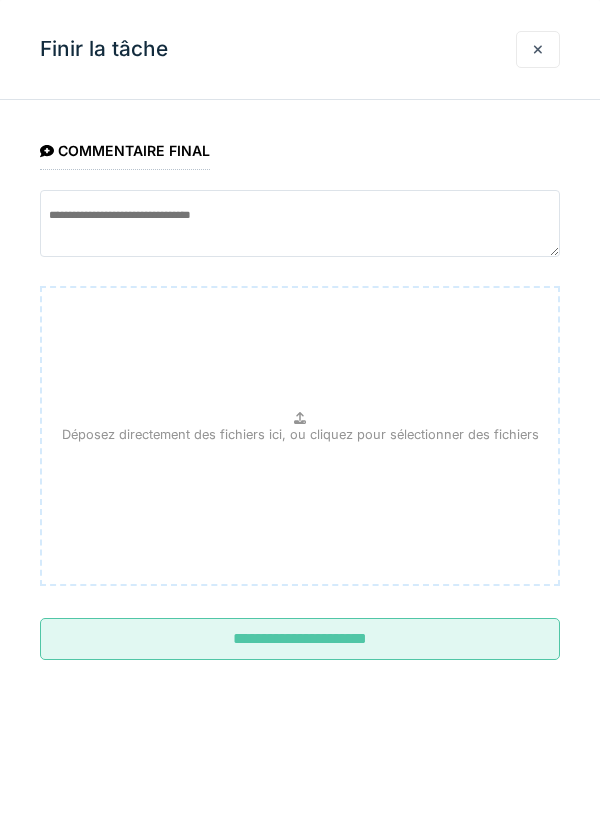 click at bounding box center [538, 49] 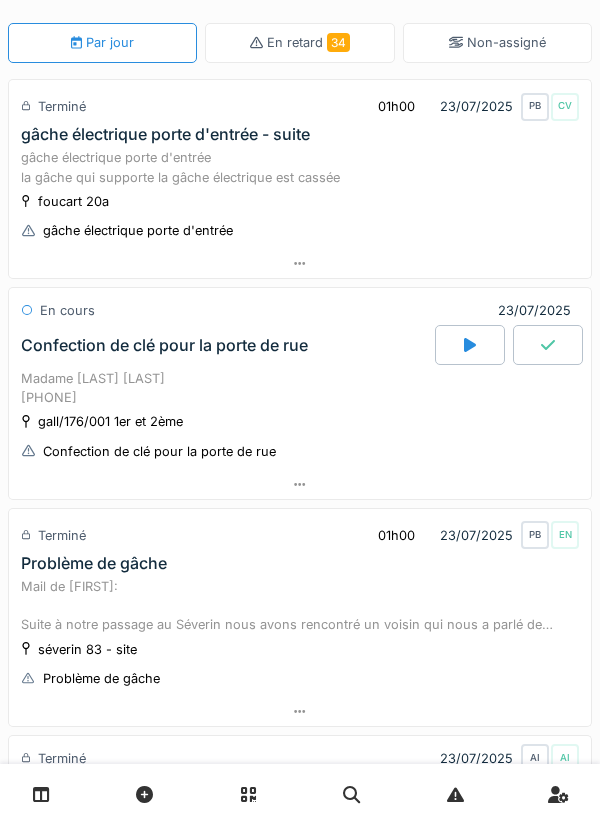 scroll, scrollTop: 0, scrollLeft: 0, axis: both 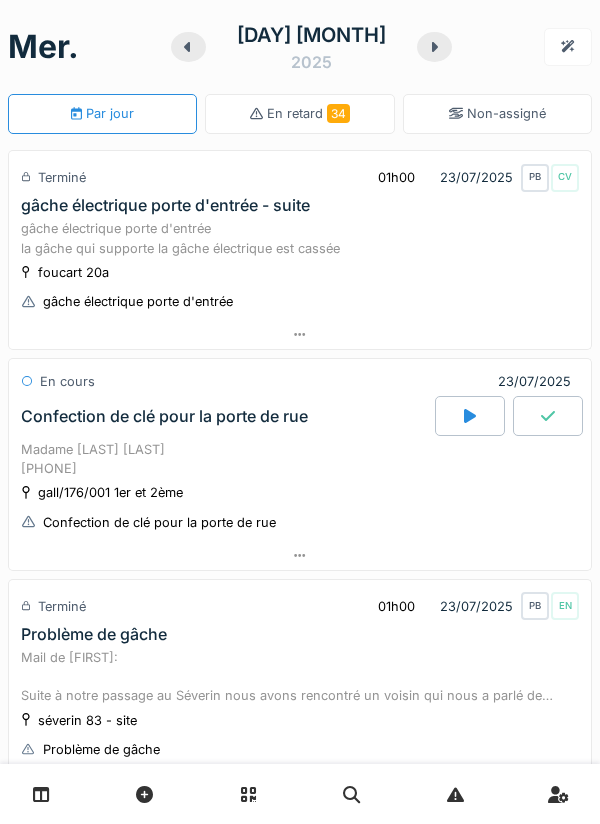 click at bounding box center [434, 47] 